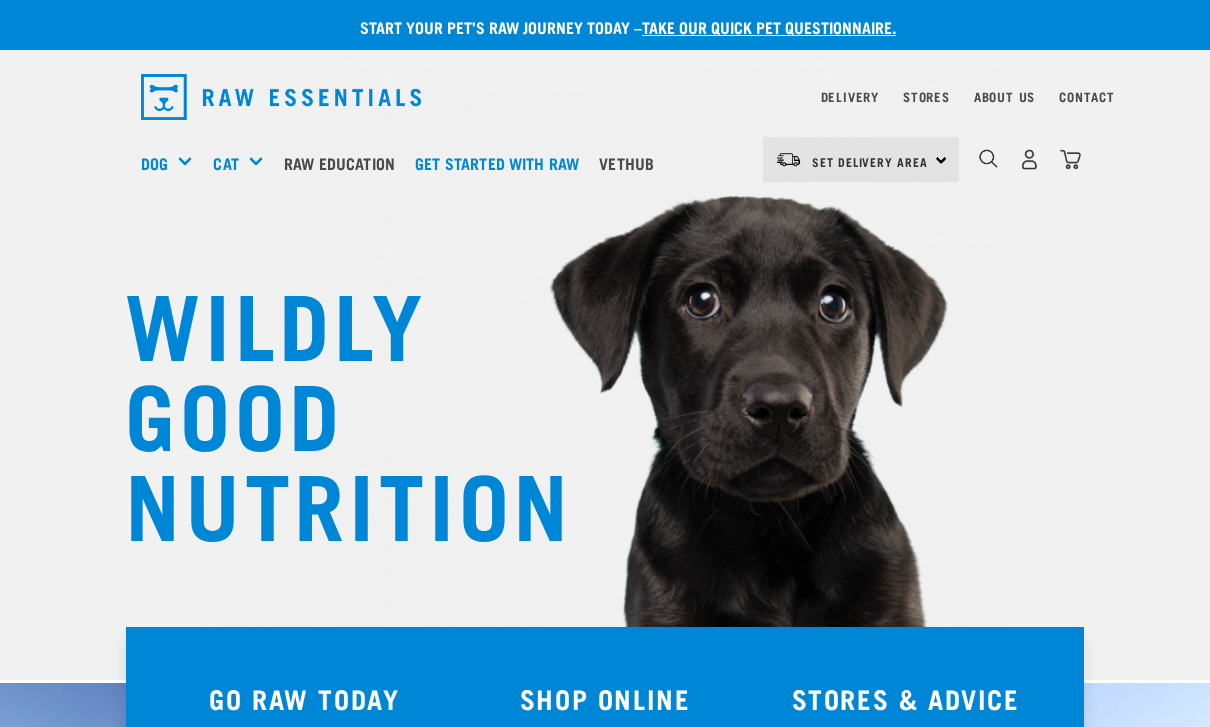 scroll, scrollTop: 0, scrollLeft: 0, axis: both 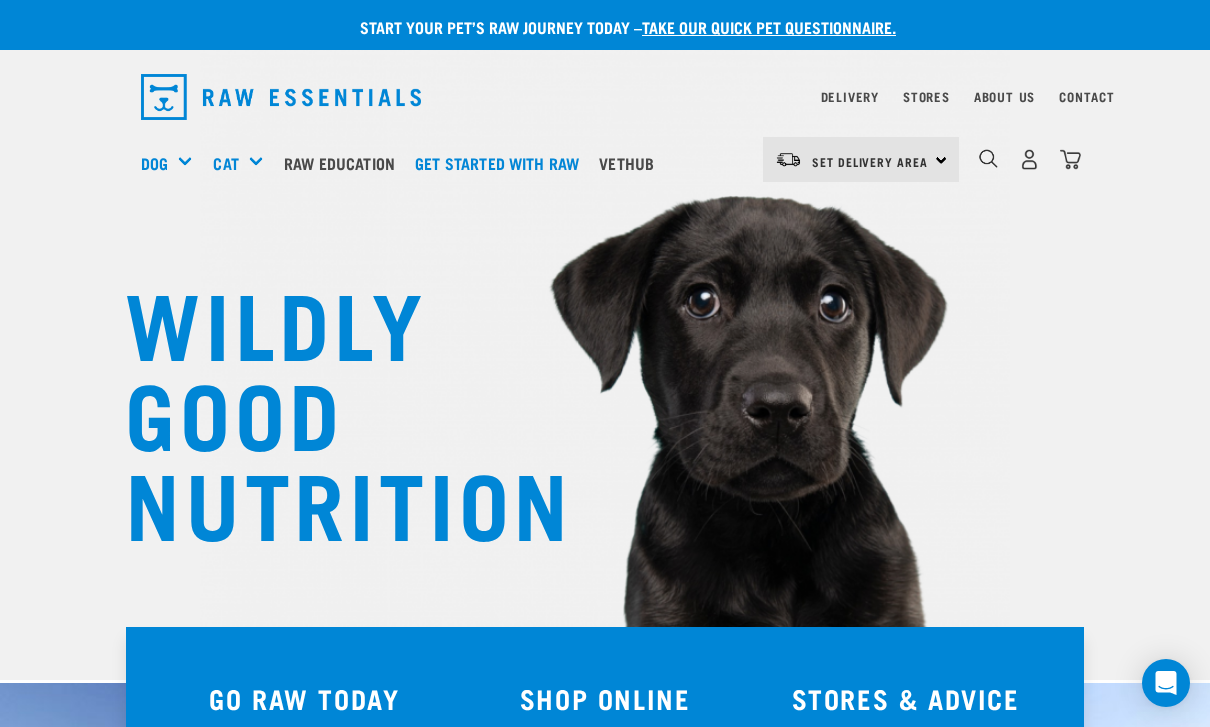 click on "Set Delivery Area
North Island
South Island" at bounding box center (861, 159) 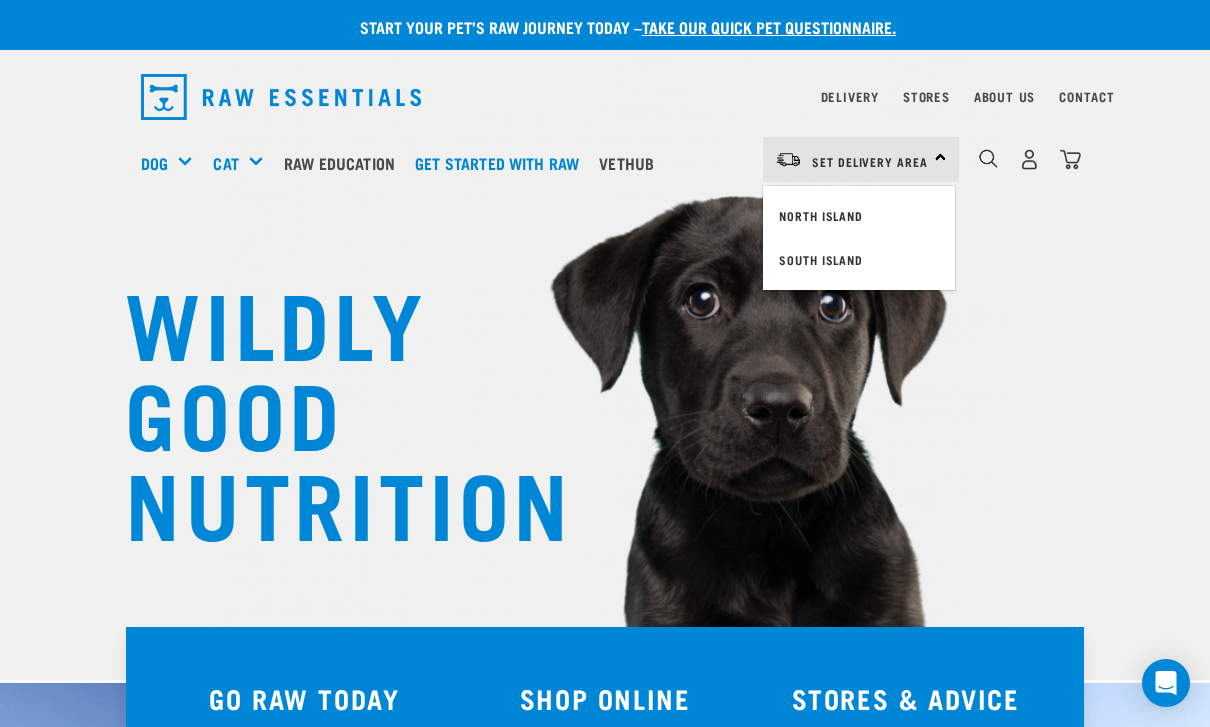 click on "South Island" at bounding box center (859, 260) 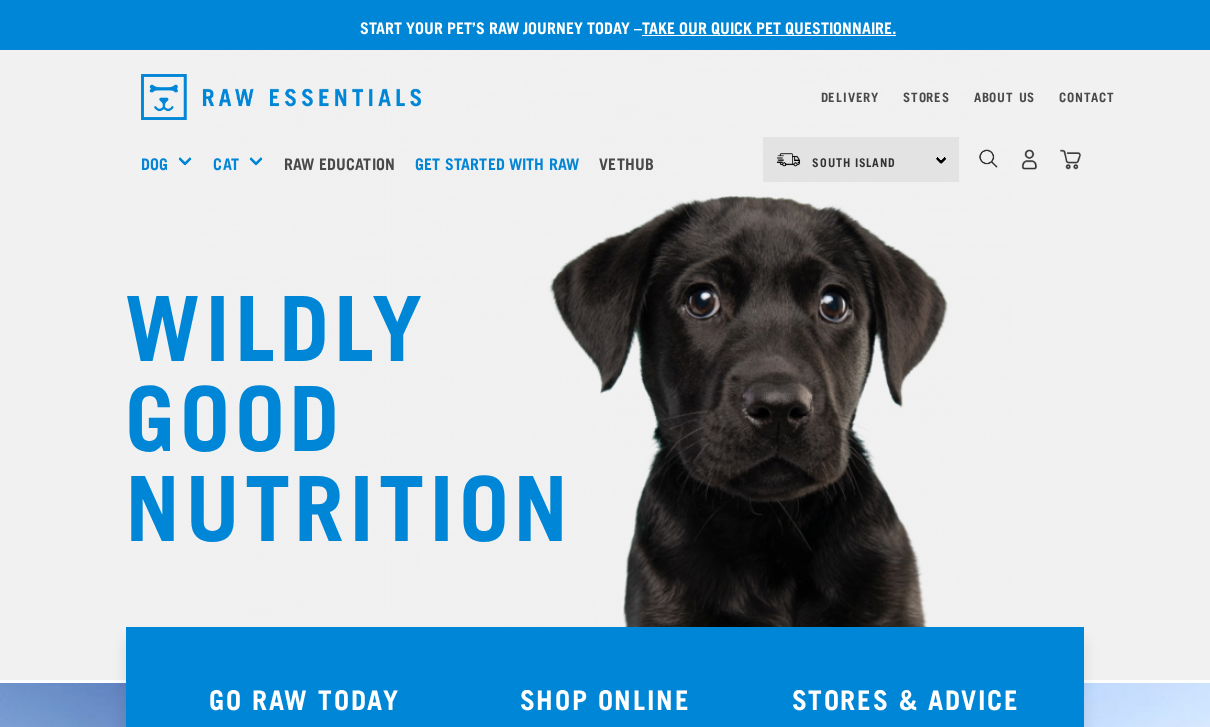 scroll, scrollTop: 0, scrollLeft: 0, axis: both 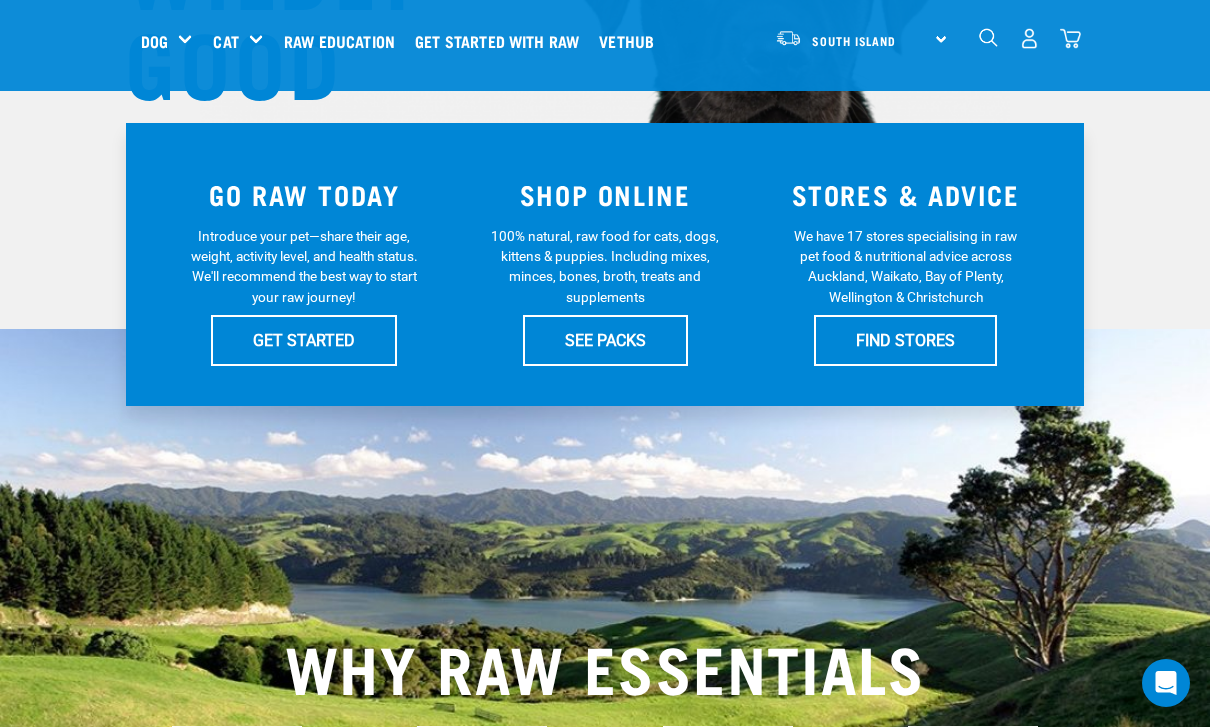 click on "SEE PACKS" at bounding box center [605, 340] 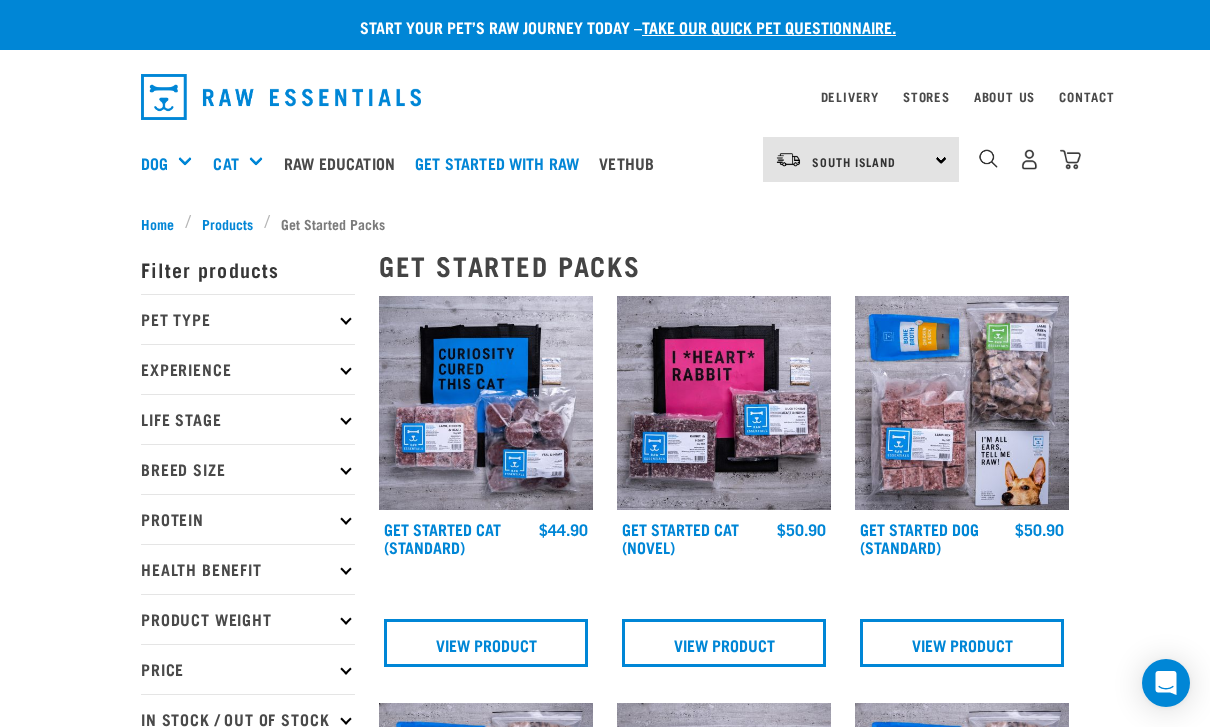 scroll, scrollTop: 0, scrollLeft: 0, axis: both 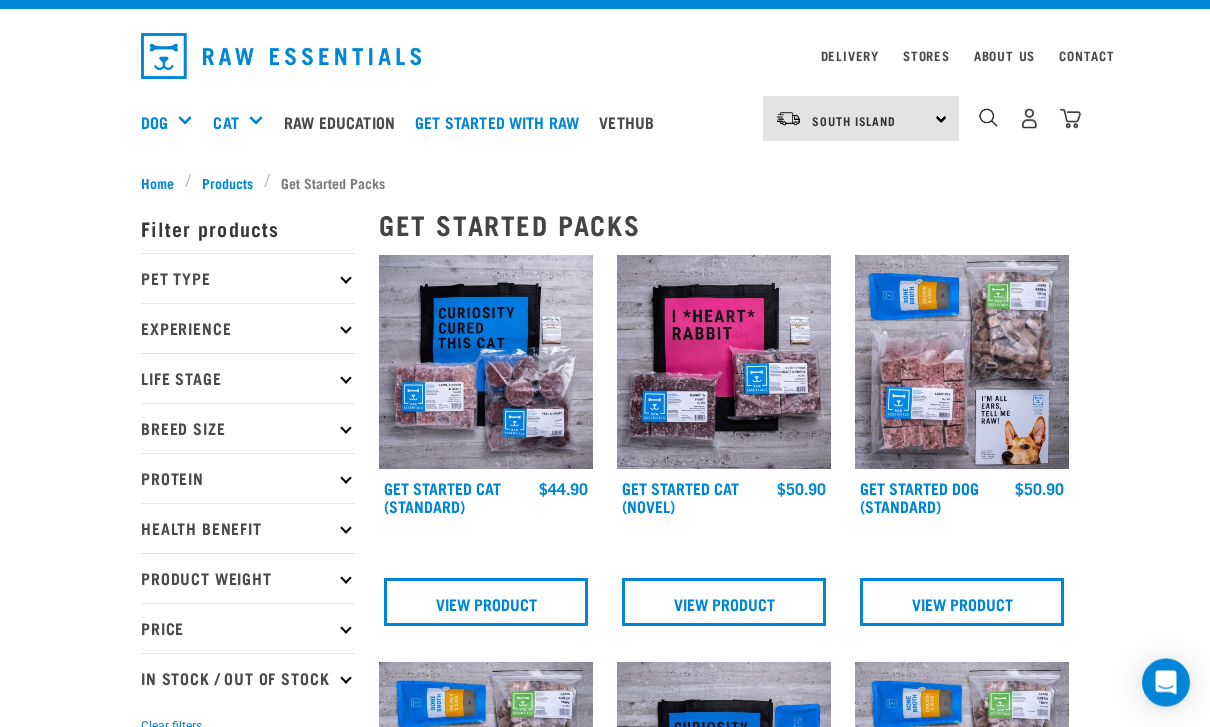 click at bounding box center (345, 429) 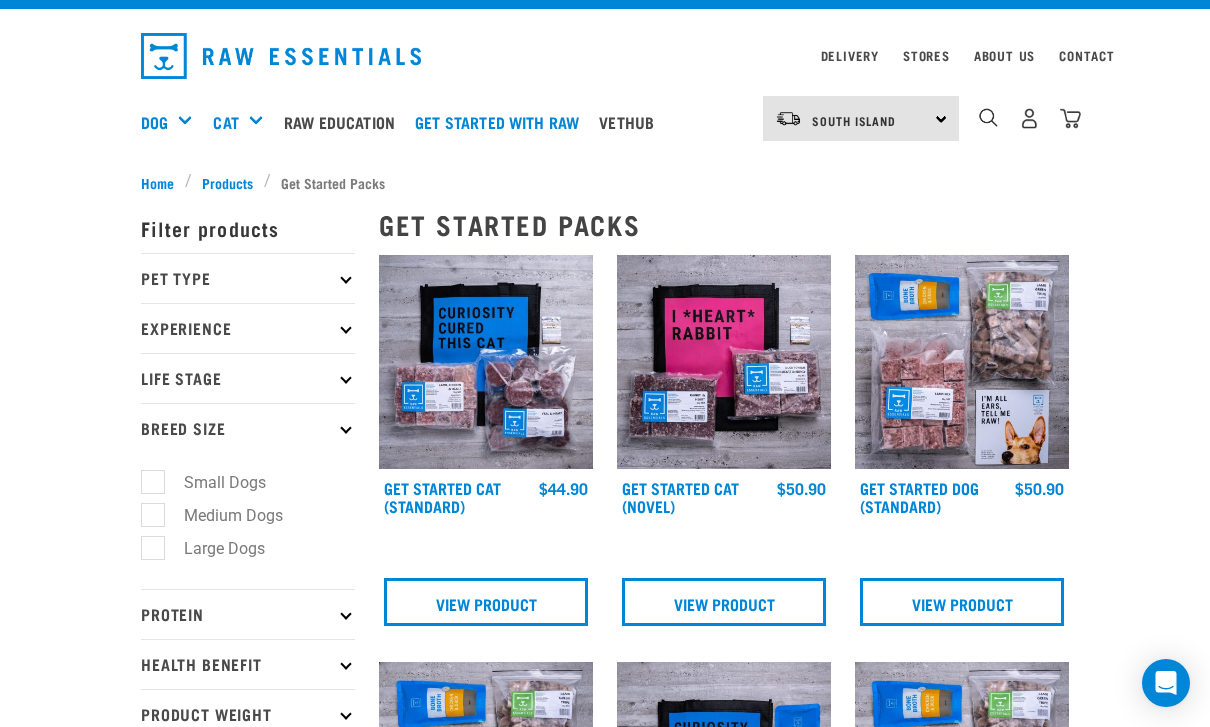 click on "Small Dogs" at bounding box center [213, 482] 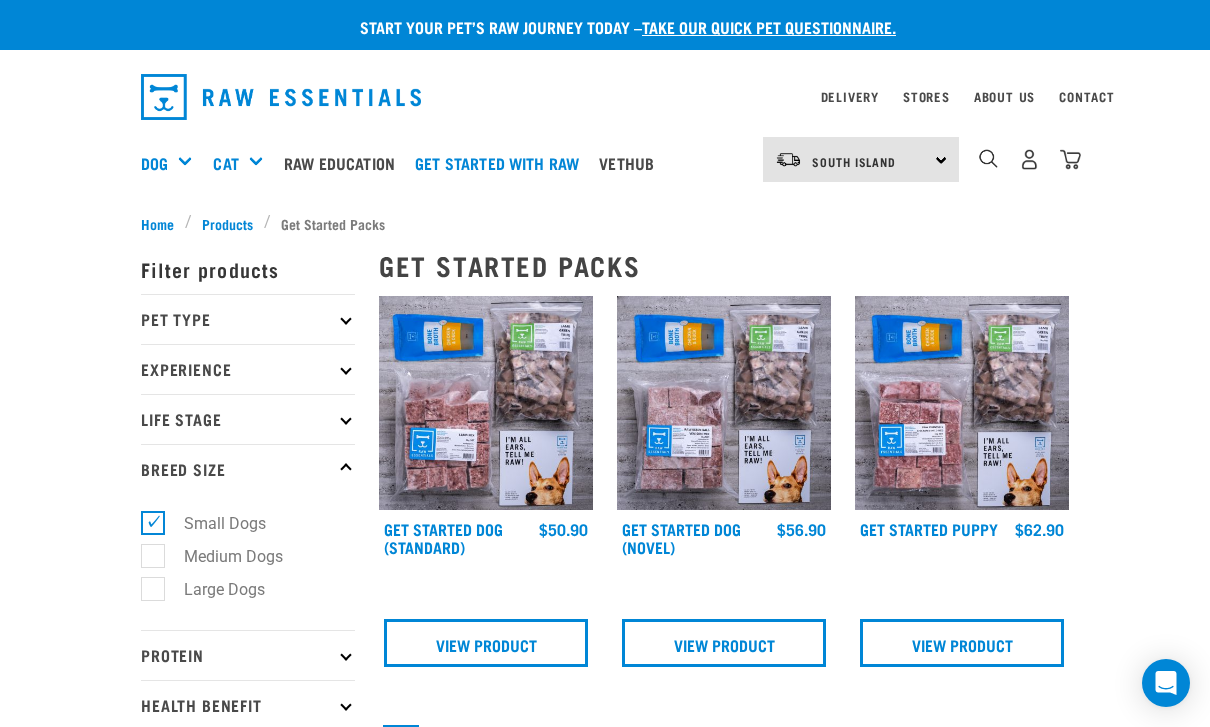 scroll, scrollTop: 0, scrollLeft: 0, axis: both 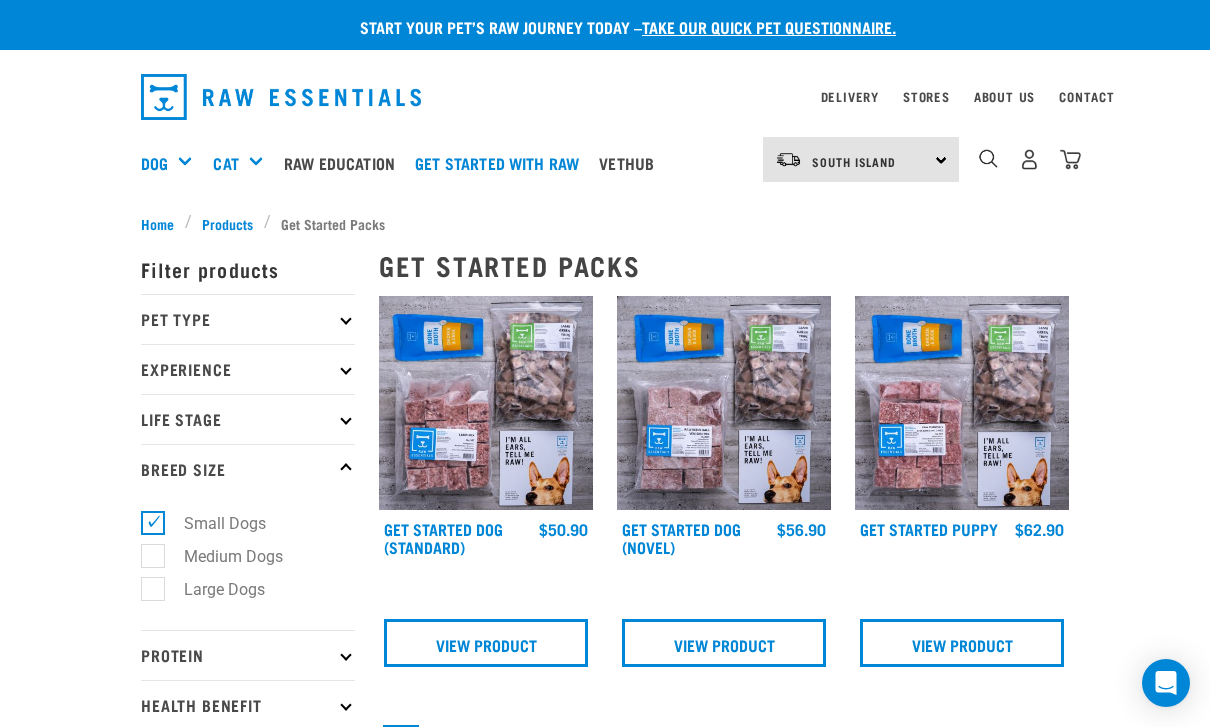 click on "Products" at bounding box center [227, 223] 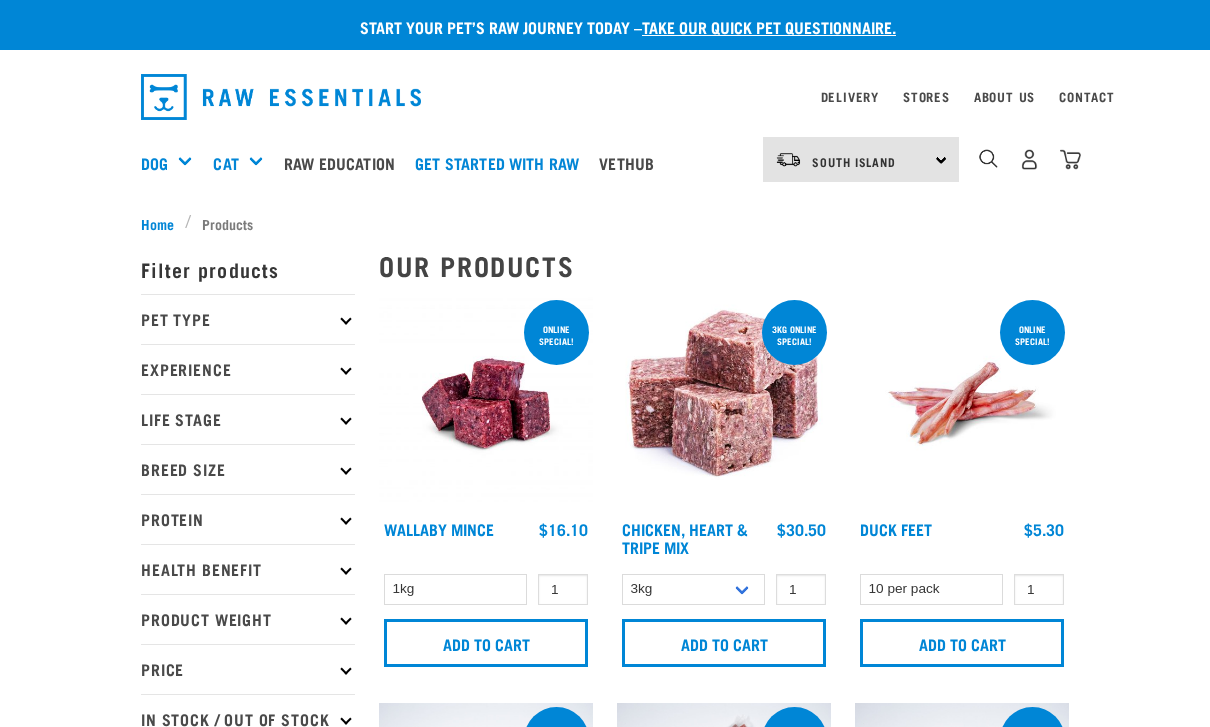 scroll, scrollTop: 0, scrollLeft: 0, axis: both 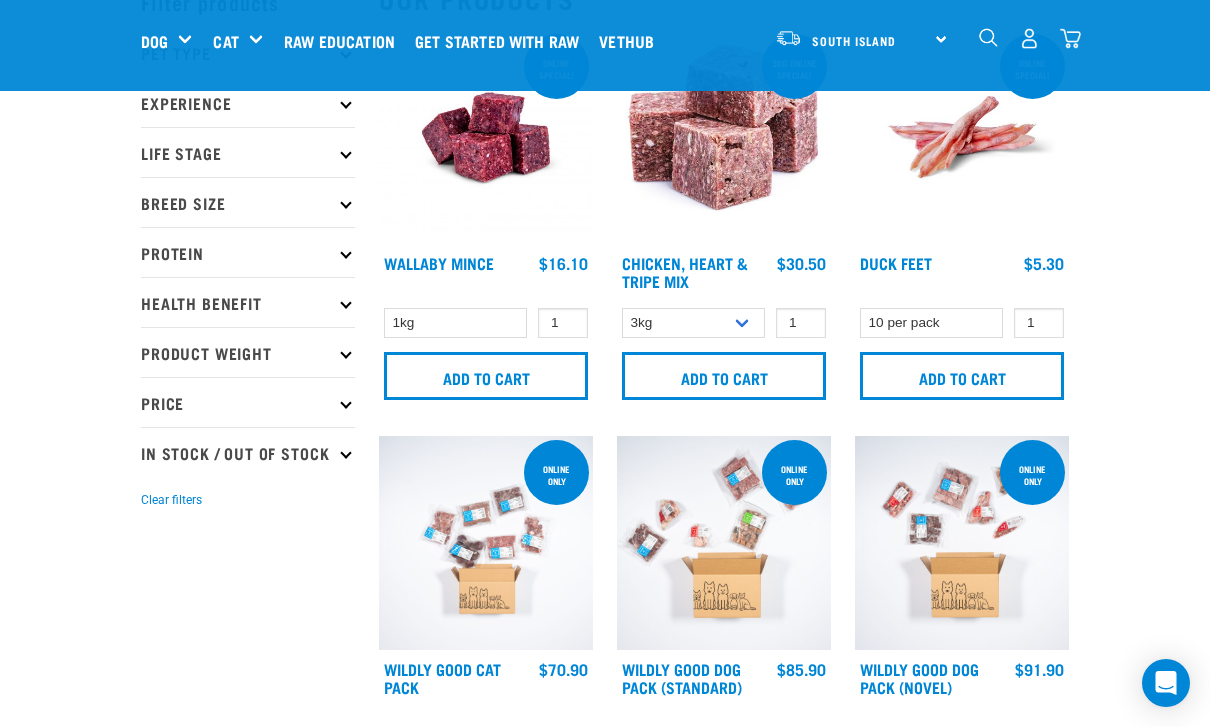 click on "Health Benefit" at bounding box center [248, 302] 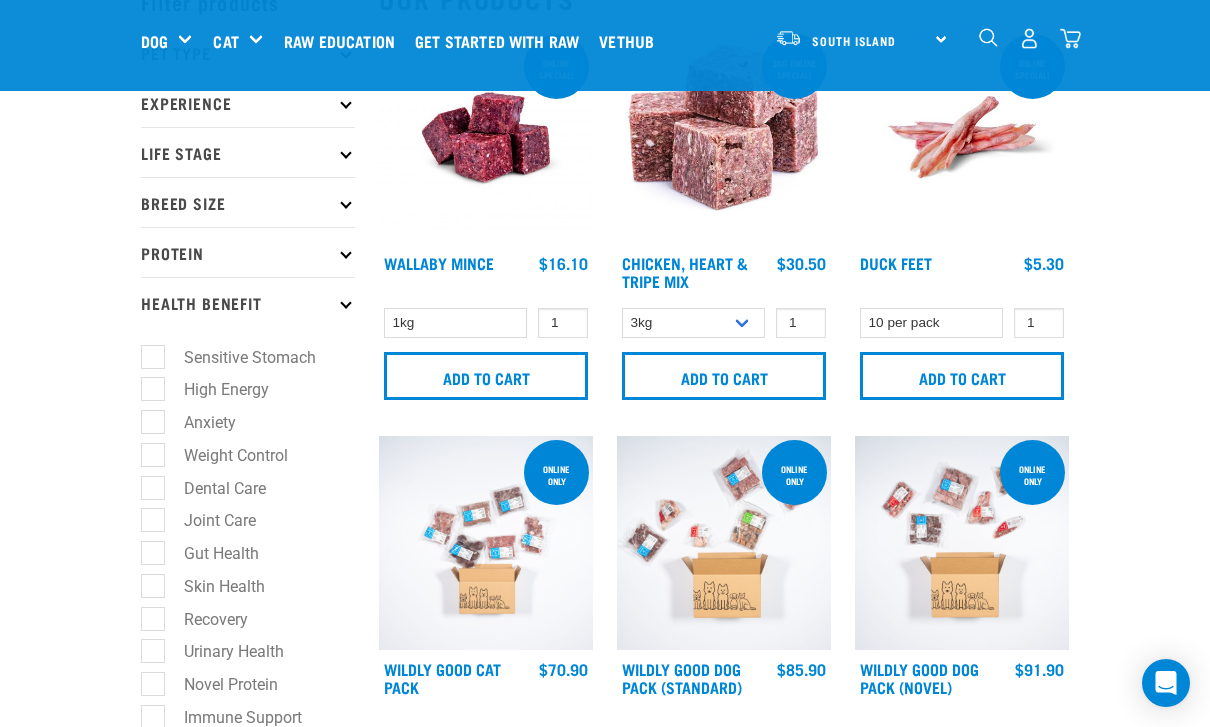 click on "Sensitive Stomach" at bounding box center (238, 357) 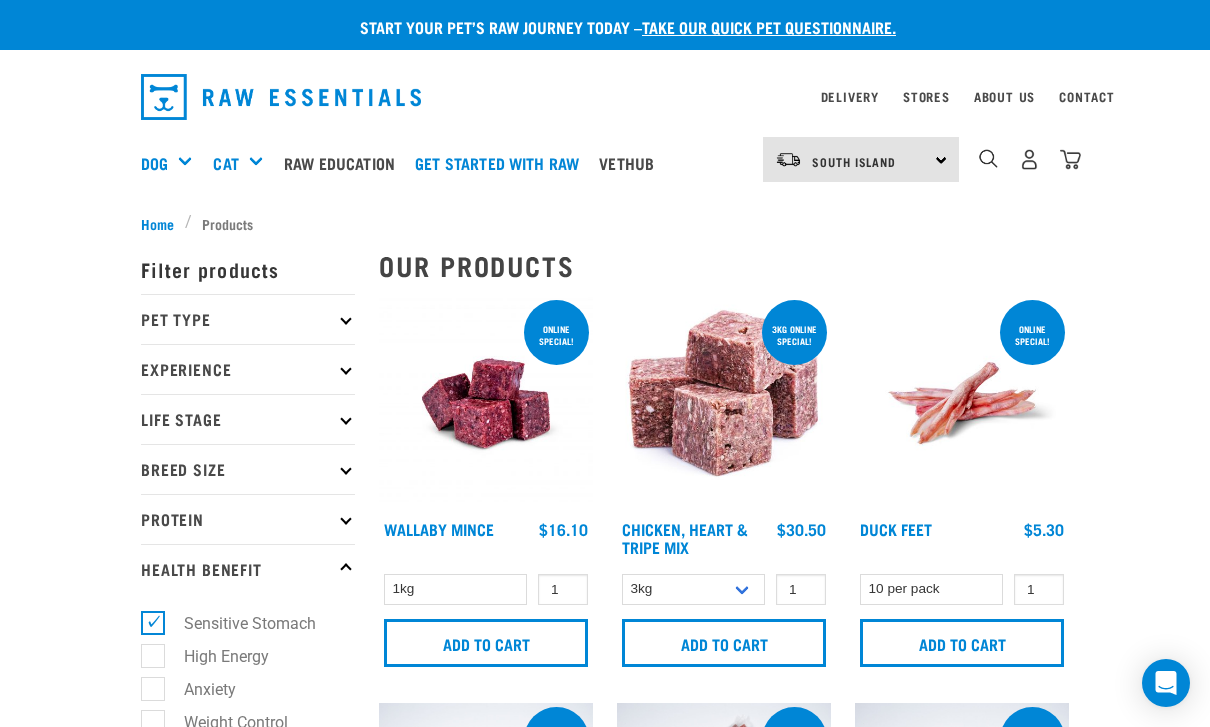 scroll, scrollTop: 0, scrollLeft: 0, axis: both 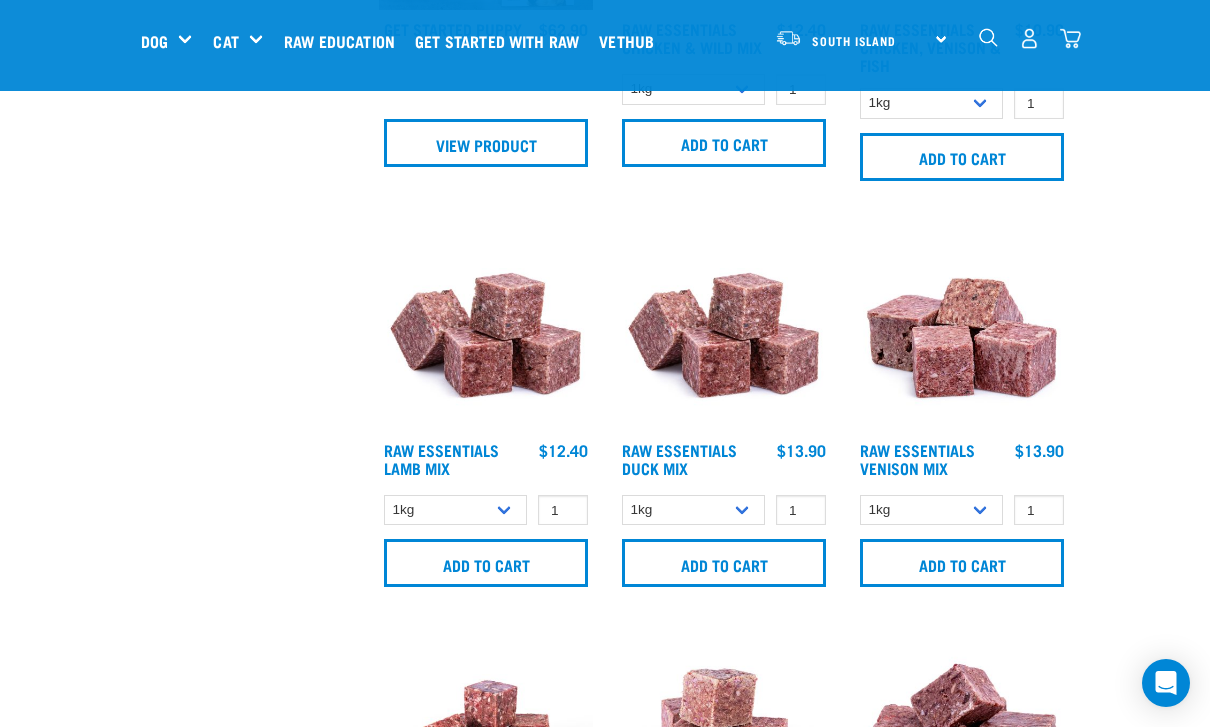 click on "Add to cart" at bounding box center [486, 563] 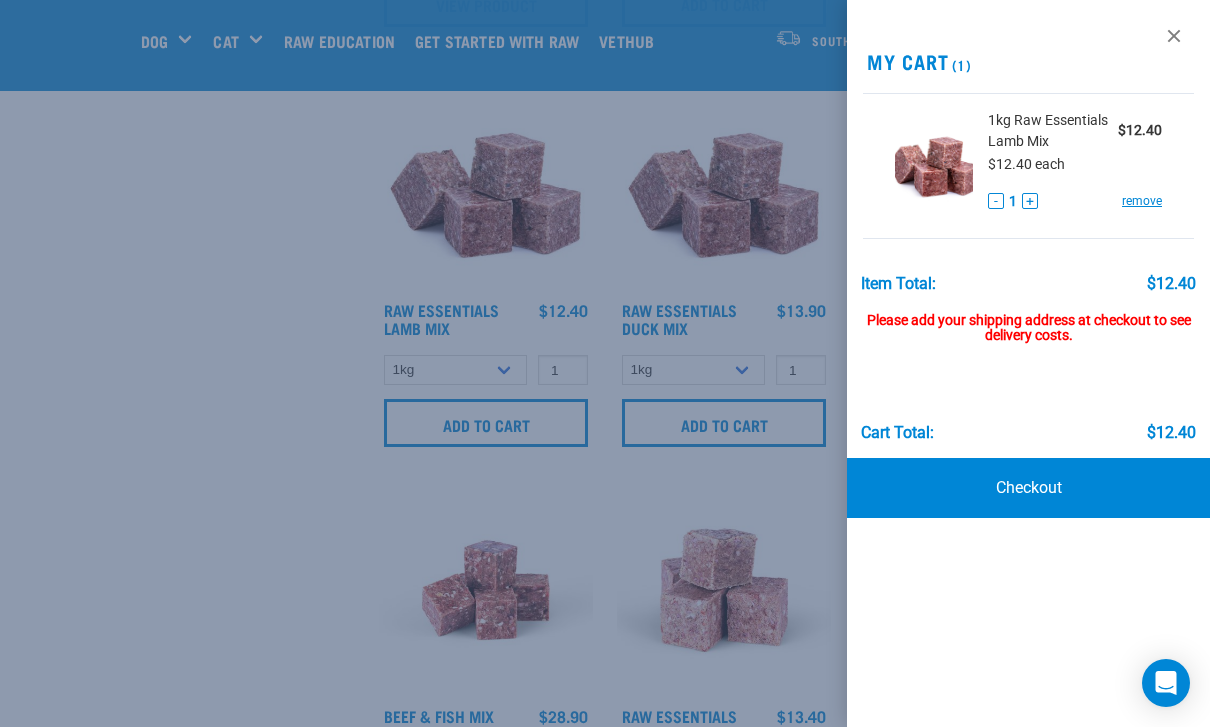scroll, scrollTop: 2127, scrollLeft: 0, axis: vertical 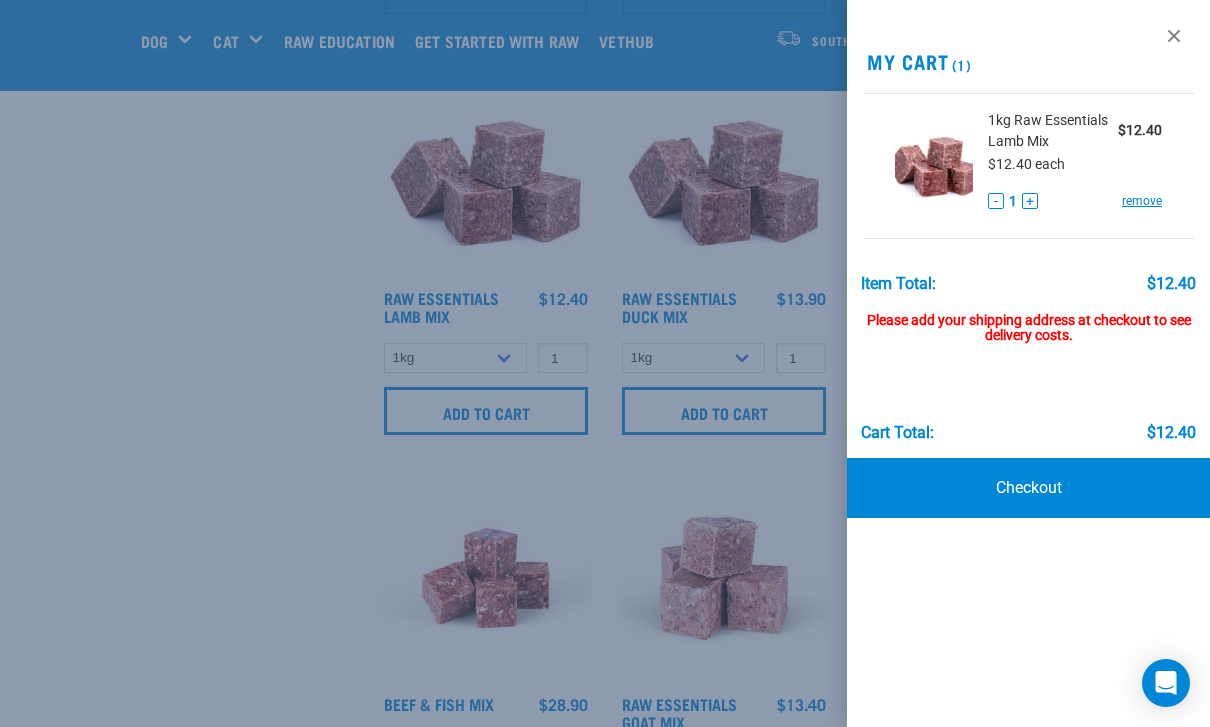 click at bounding box center (1174, 36) 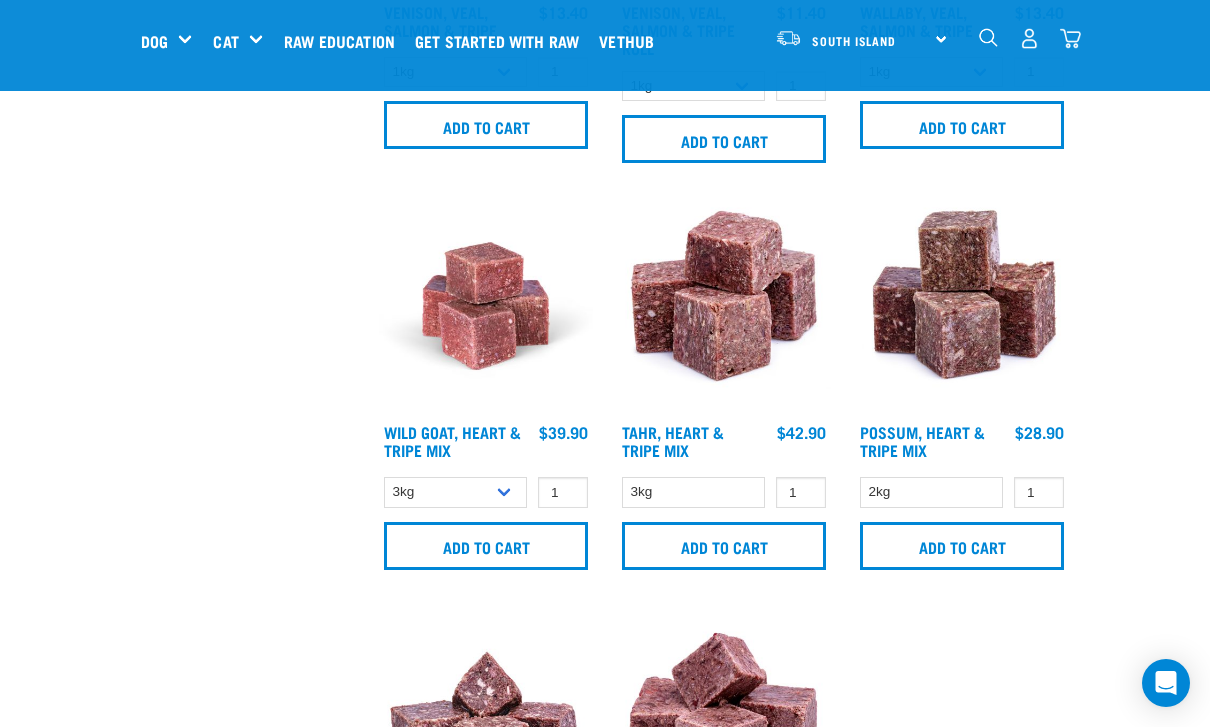 scroll, scrollTop: 3649, scrollLeft: 0, axis: vertical 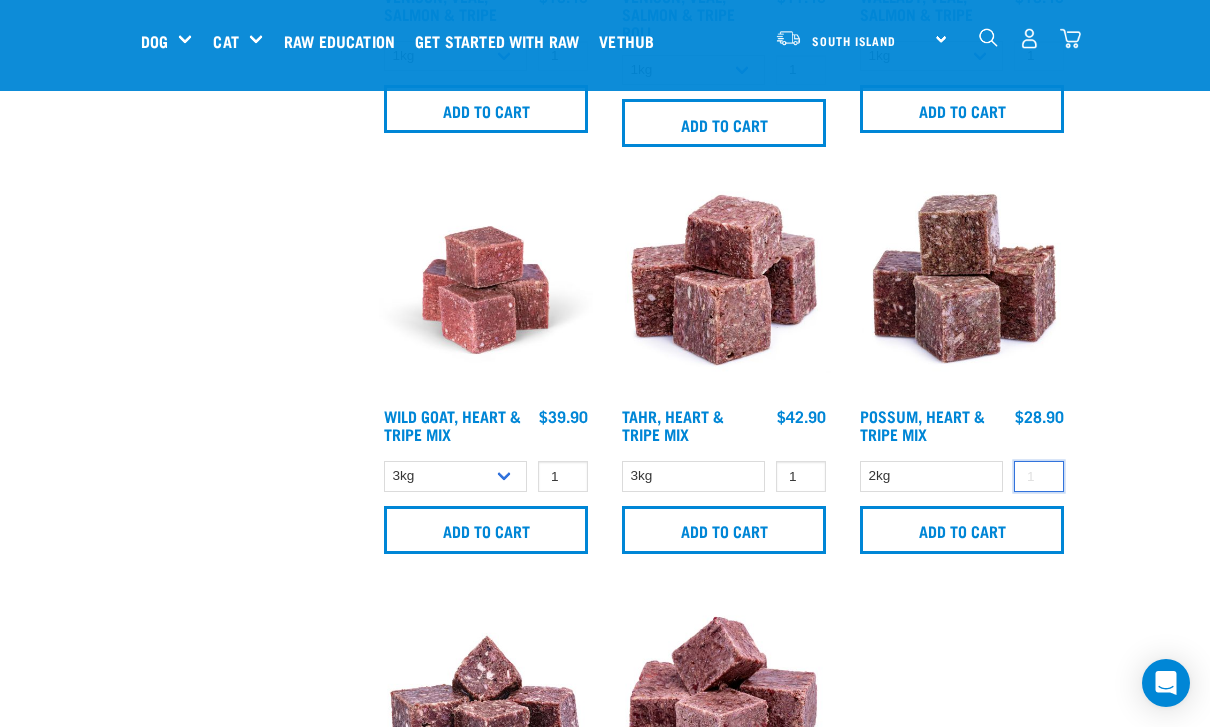 type 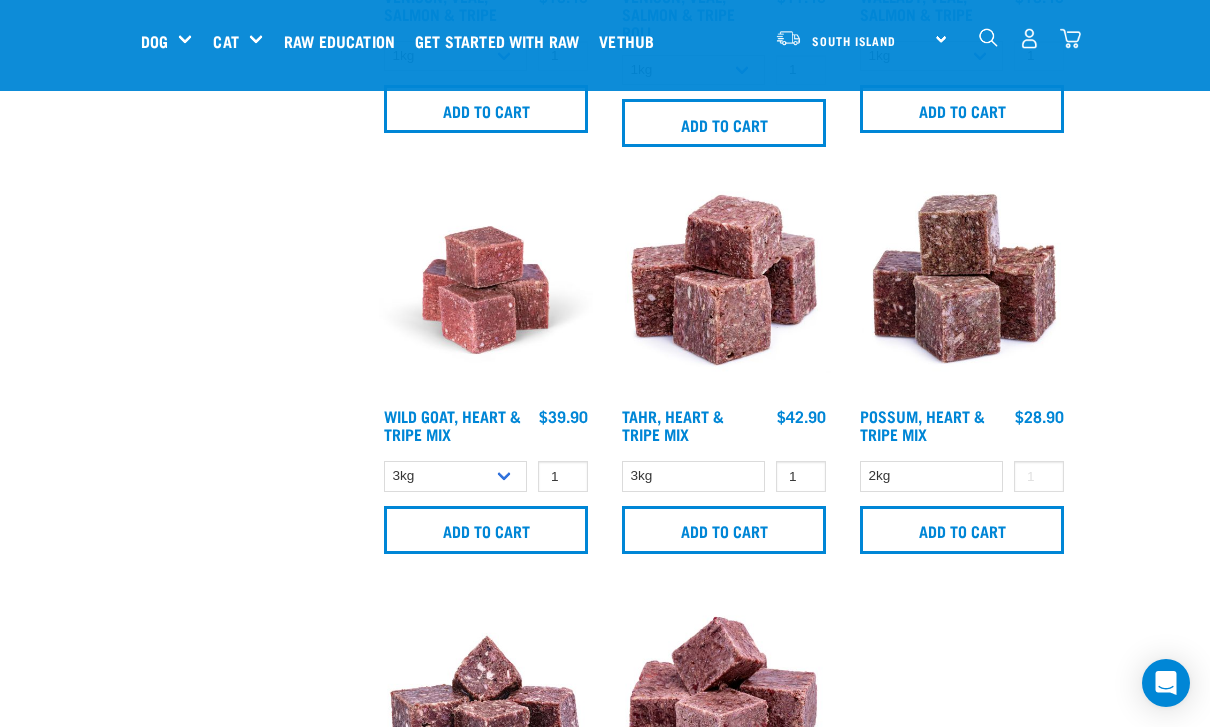 click on "Start your pet’s raw journey today –  take our quick pet questionnaire.
Delivery
Stores
About Us
Contact" at bounding box center [605, -972] 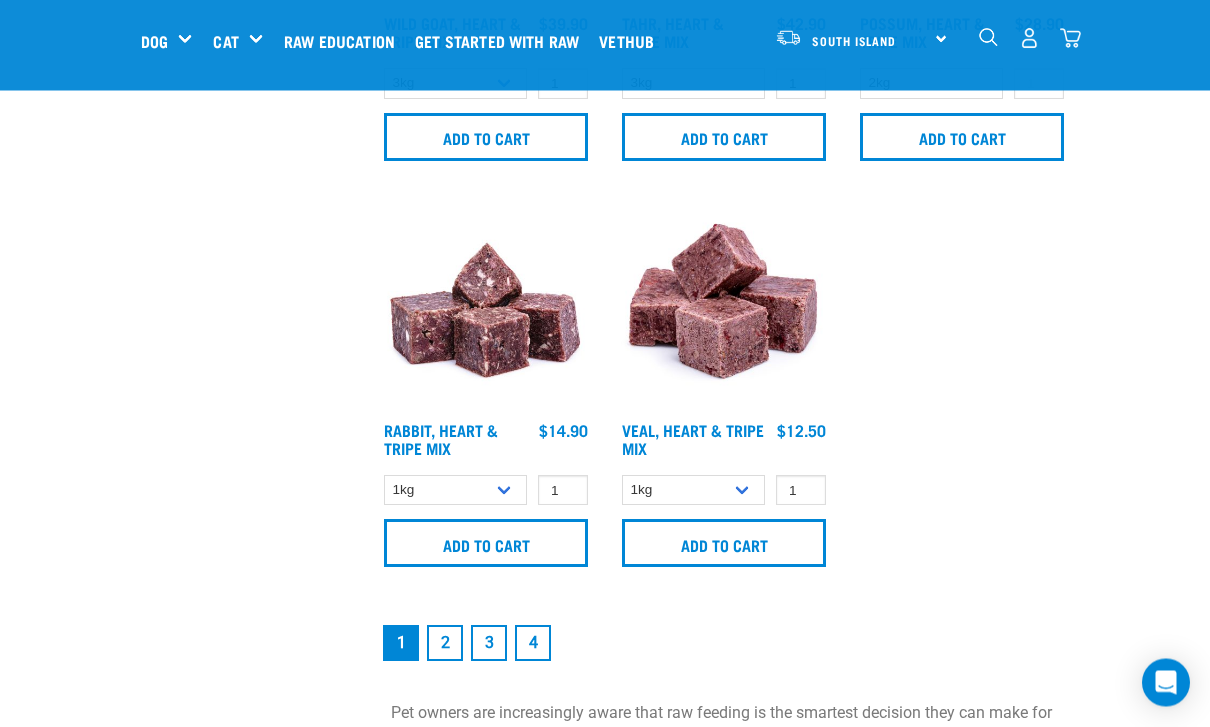 scroll, scrollTop: 4043, scrollLeft: 0, axis: vertical 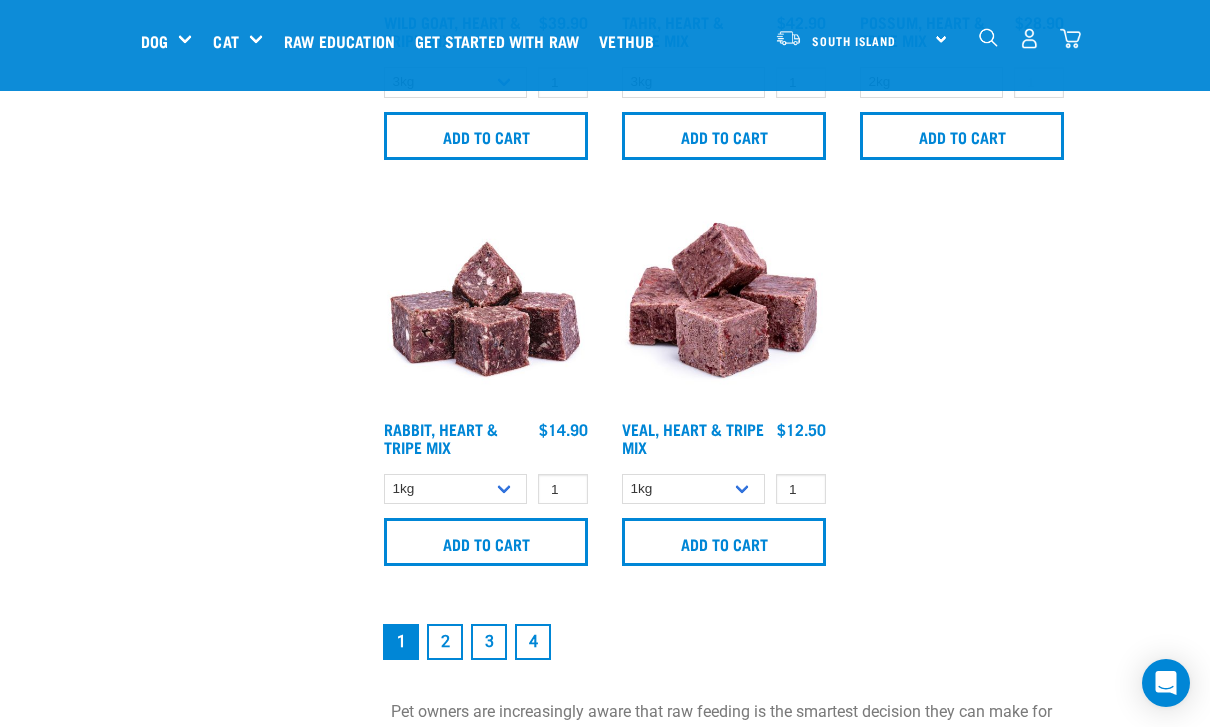 click on "2" at bounding box center (445, 642) 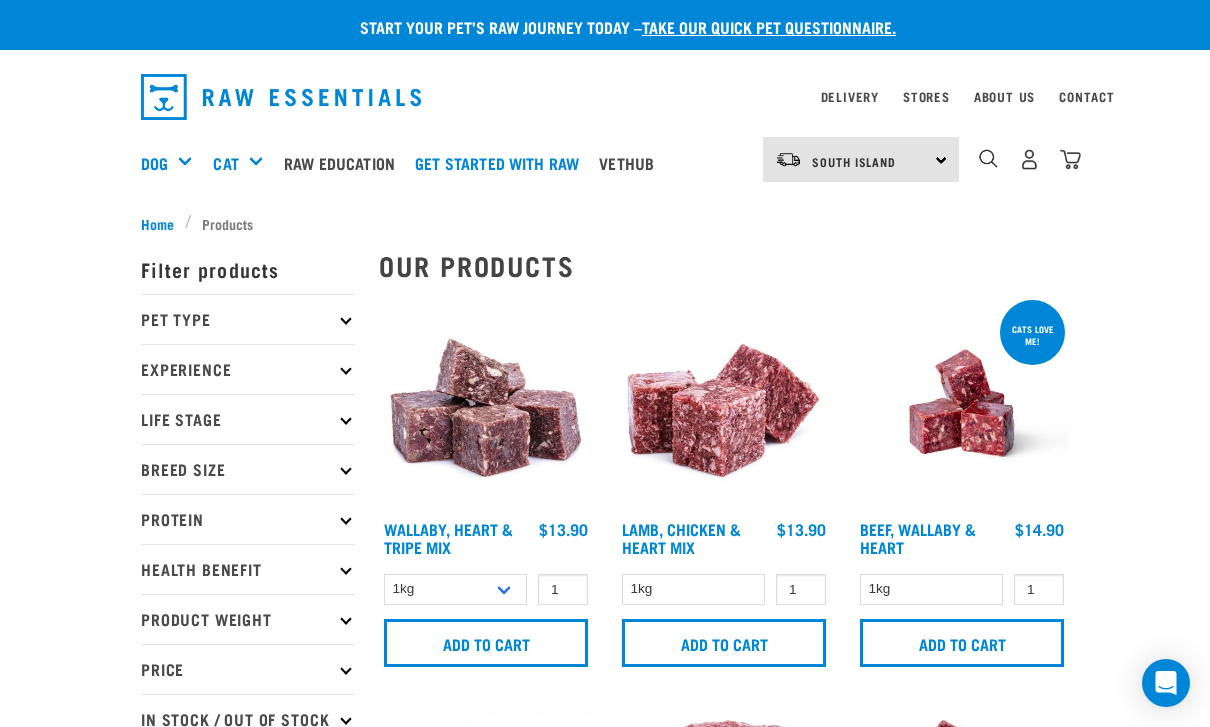 scroll, scrollTop: 0, scrollLeft: 0, axis: both 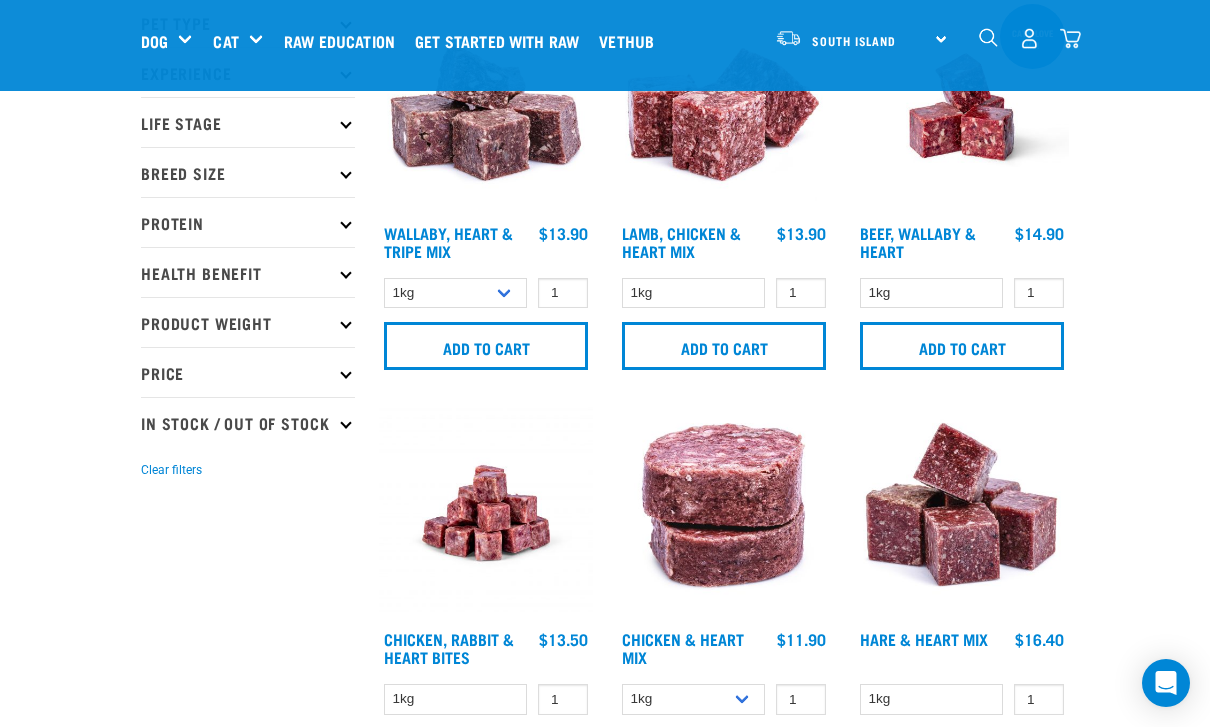 click on "Supplements" at bounding box center (0, 0) 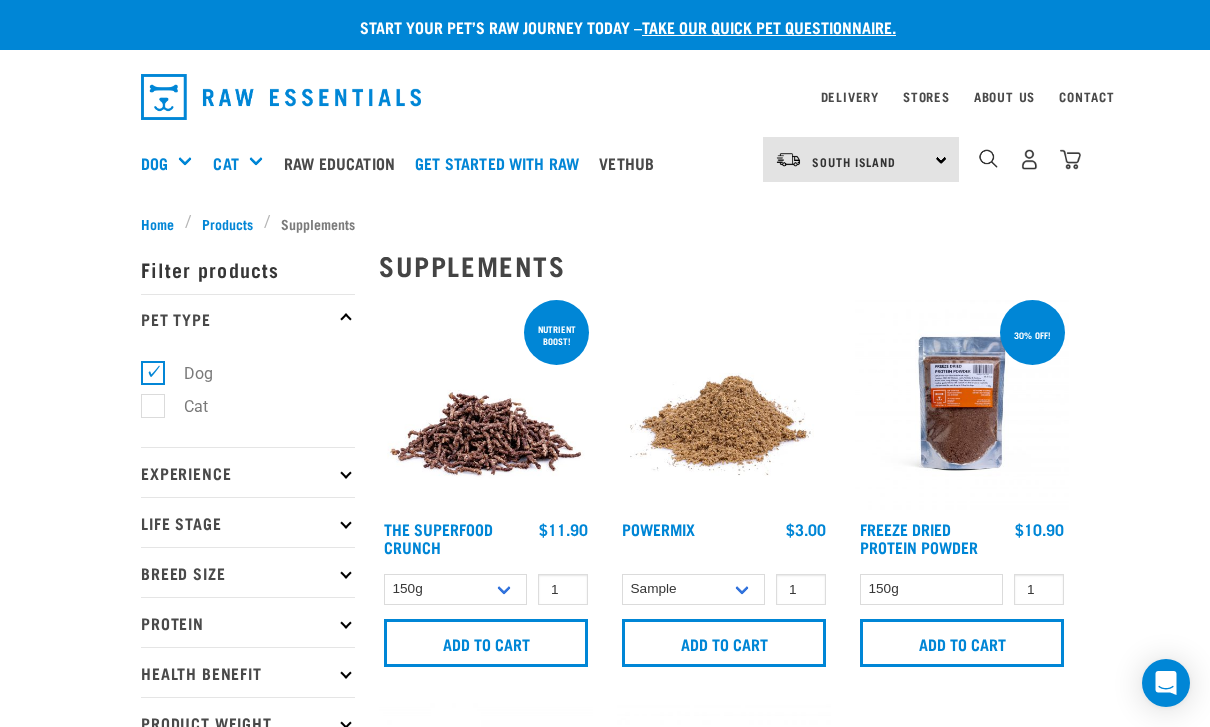 scroll, scrollTop: 0, scrollLeft: 0, axis: both 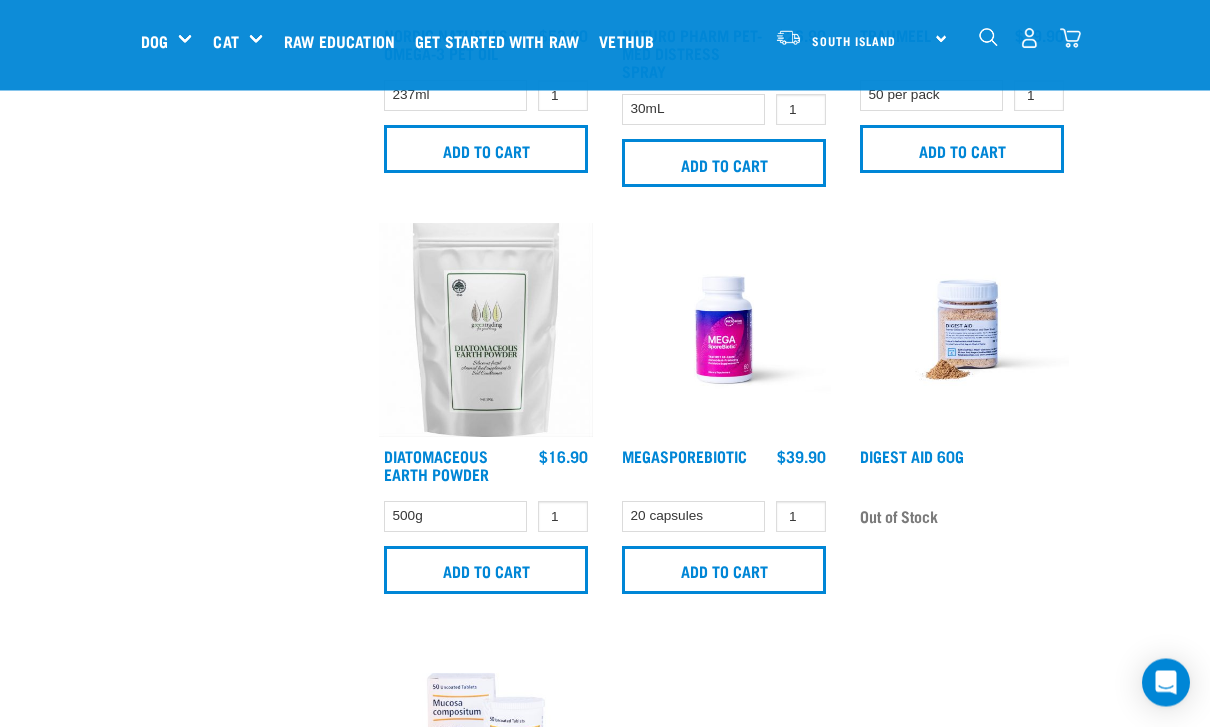 click at bounding box center [962, 331] 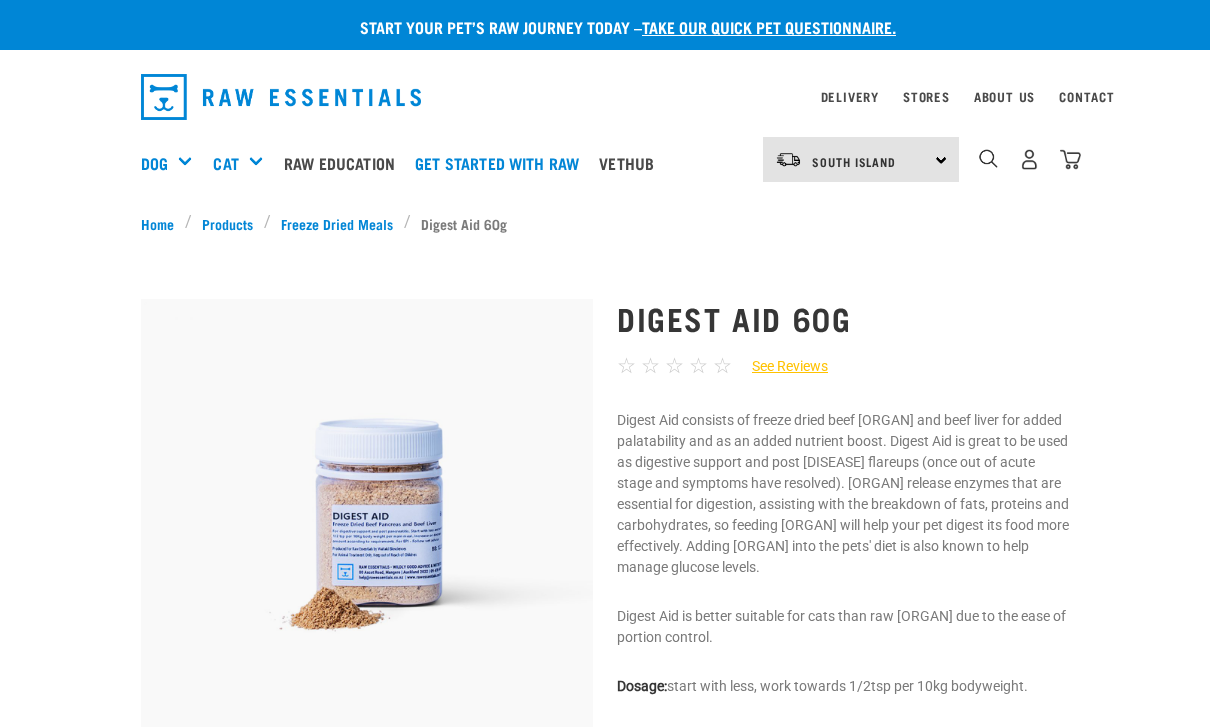 scroll, scrollTop: 0, scrollLeft: 0, axis: both 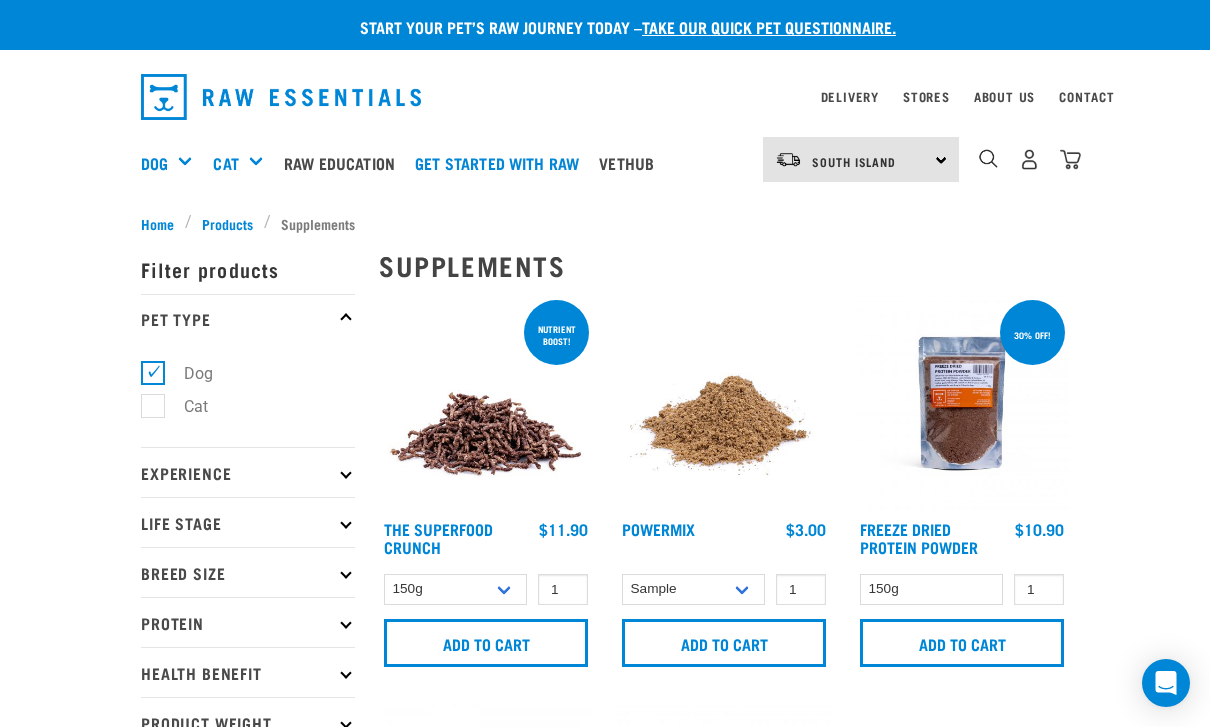 click on "Raw Education" at bounding box center (344, 163) 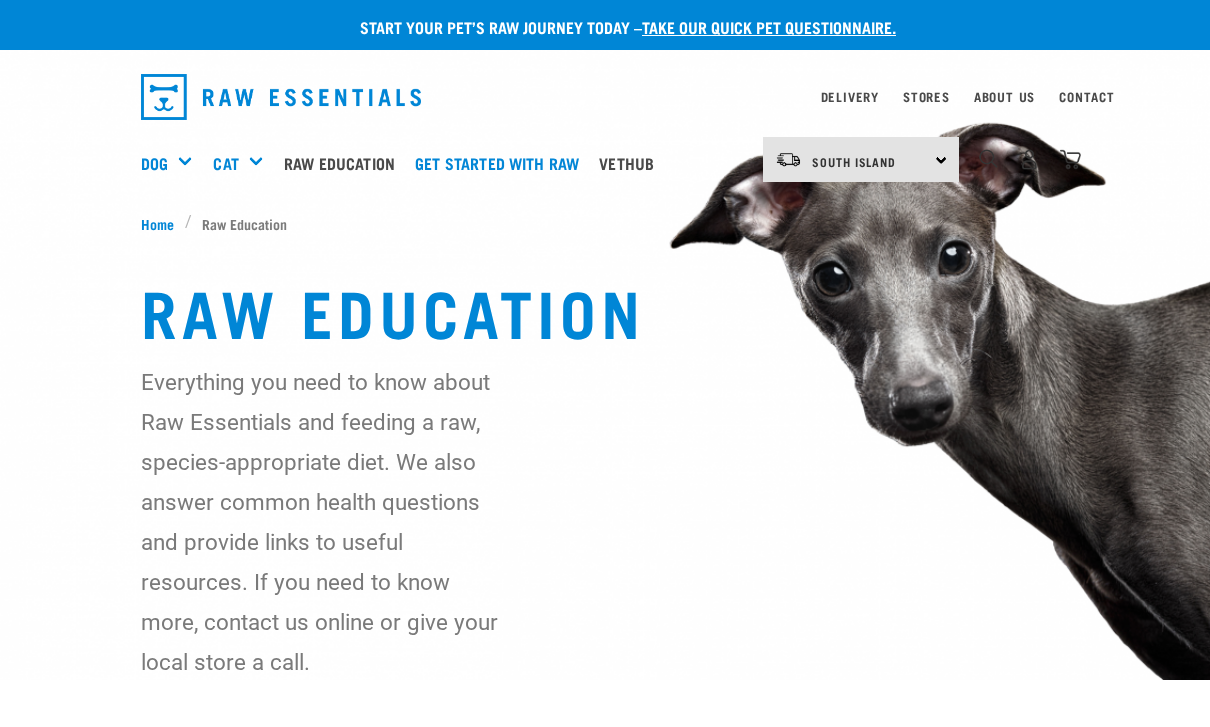 scroll, scrollTop: 0, scrollLeft: 0, axis: both 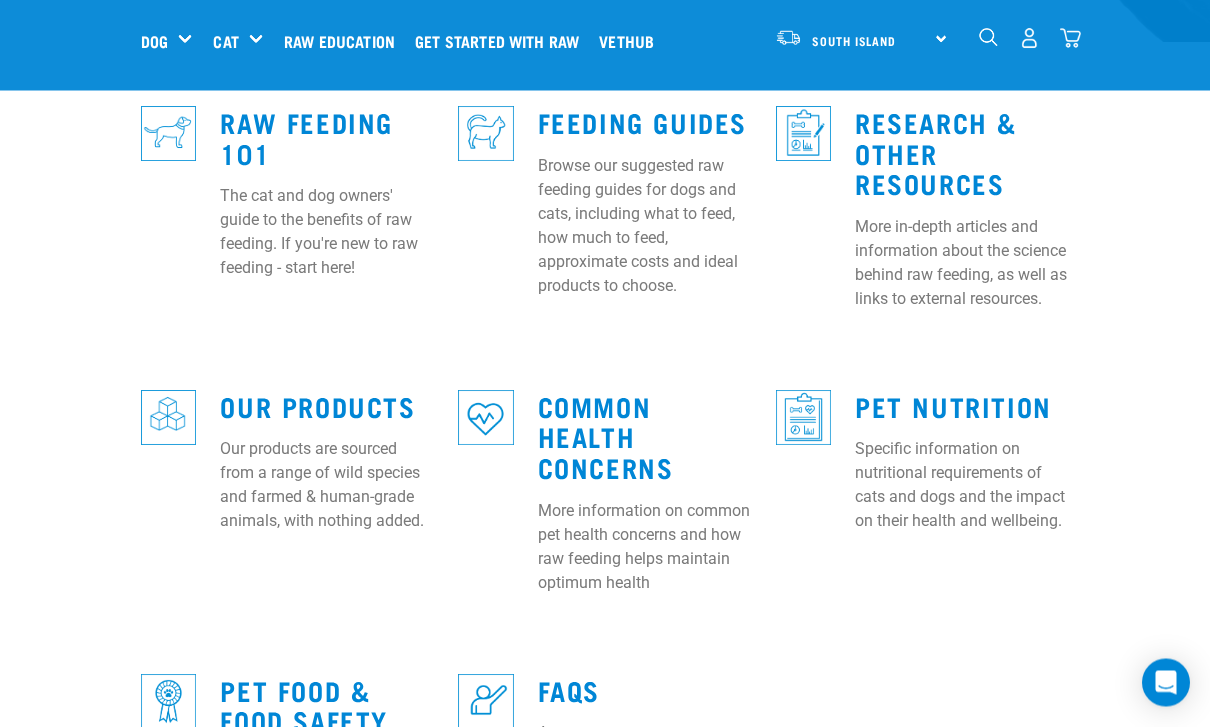 click on "Pet Nutrition" at bounding box center (953, 406) 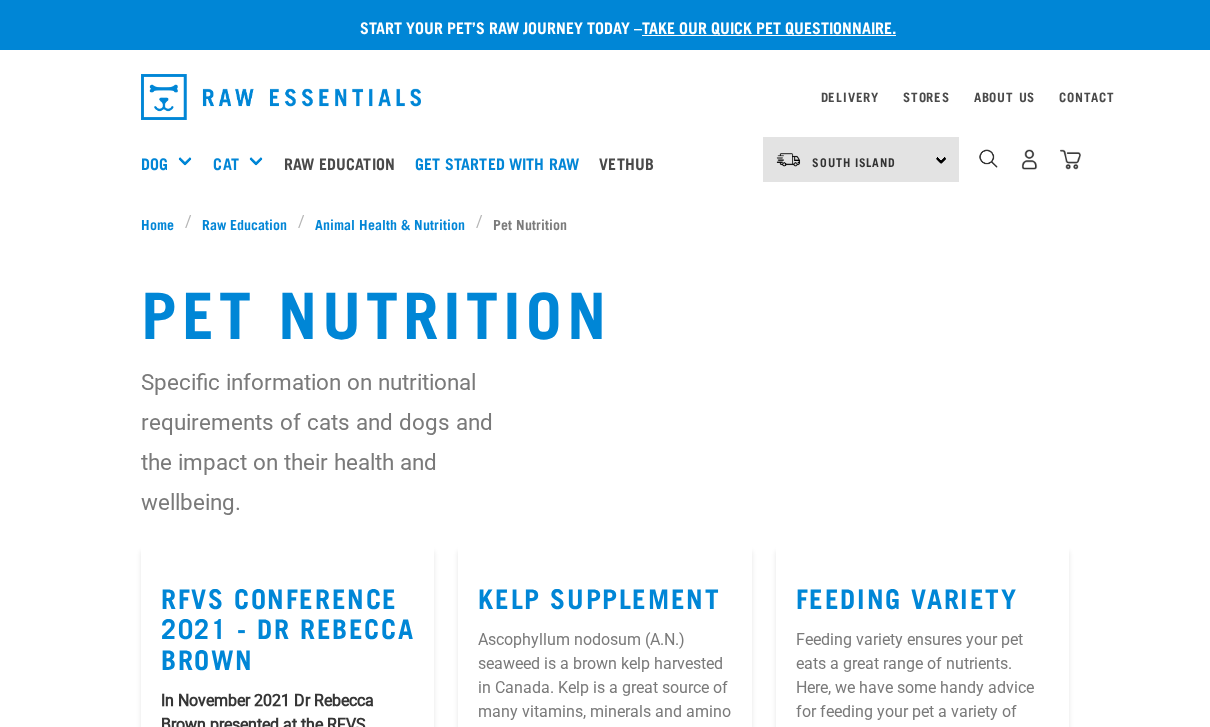 scroll, scrollTop: 0, scrollLeft: 0, axis: both 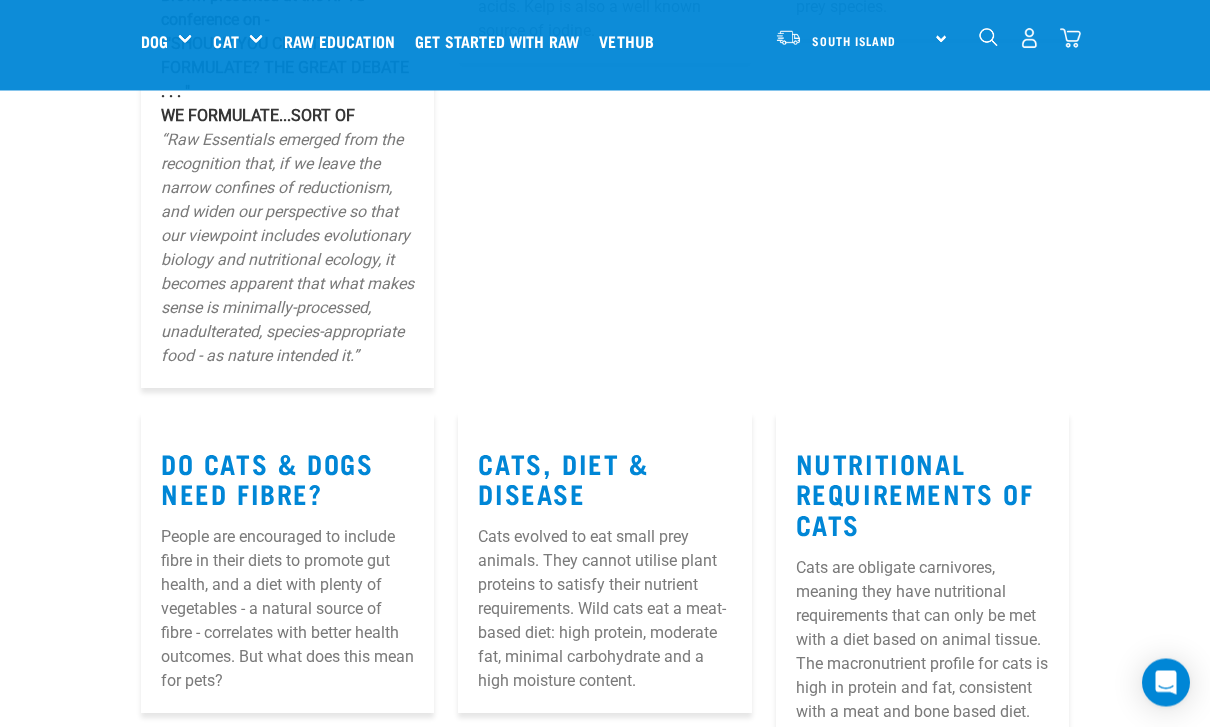 click on "Do Cats & Dogs Need Fibre?" at bounding box center [267, 479] 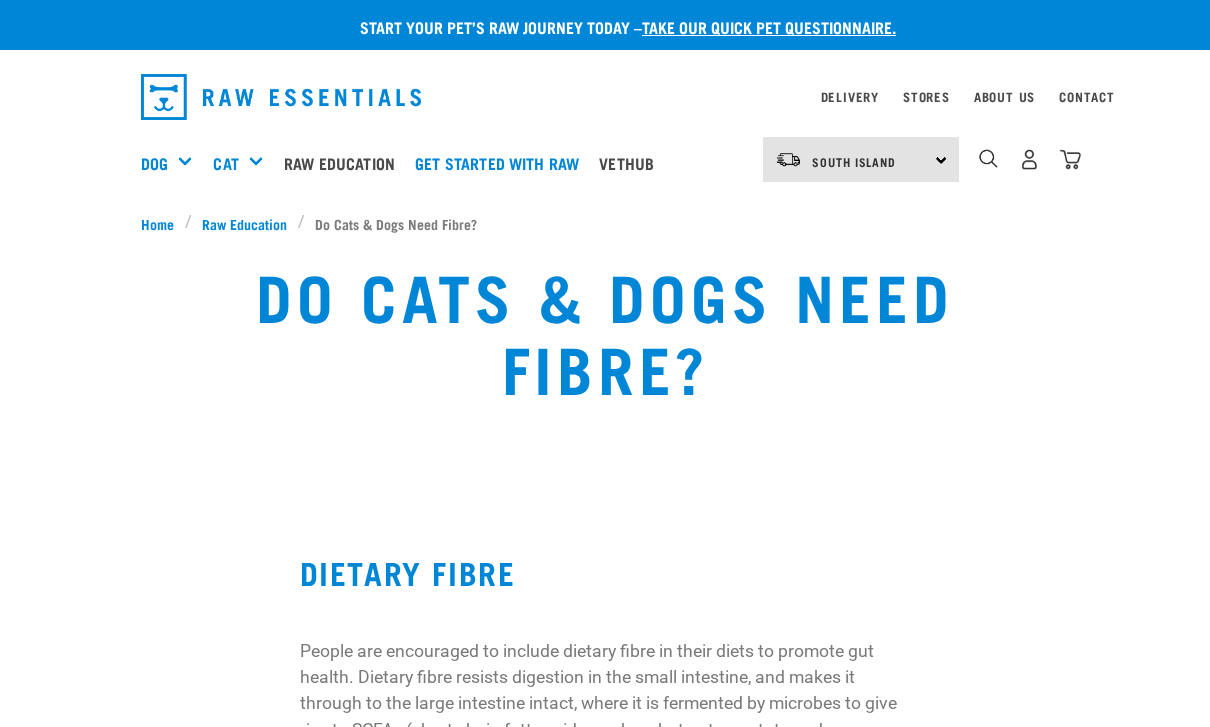 scroll, scrollTop: 0, scrollLeft: 0, axis: both 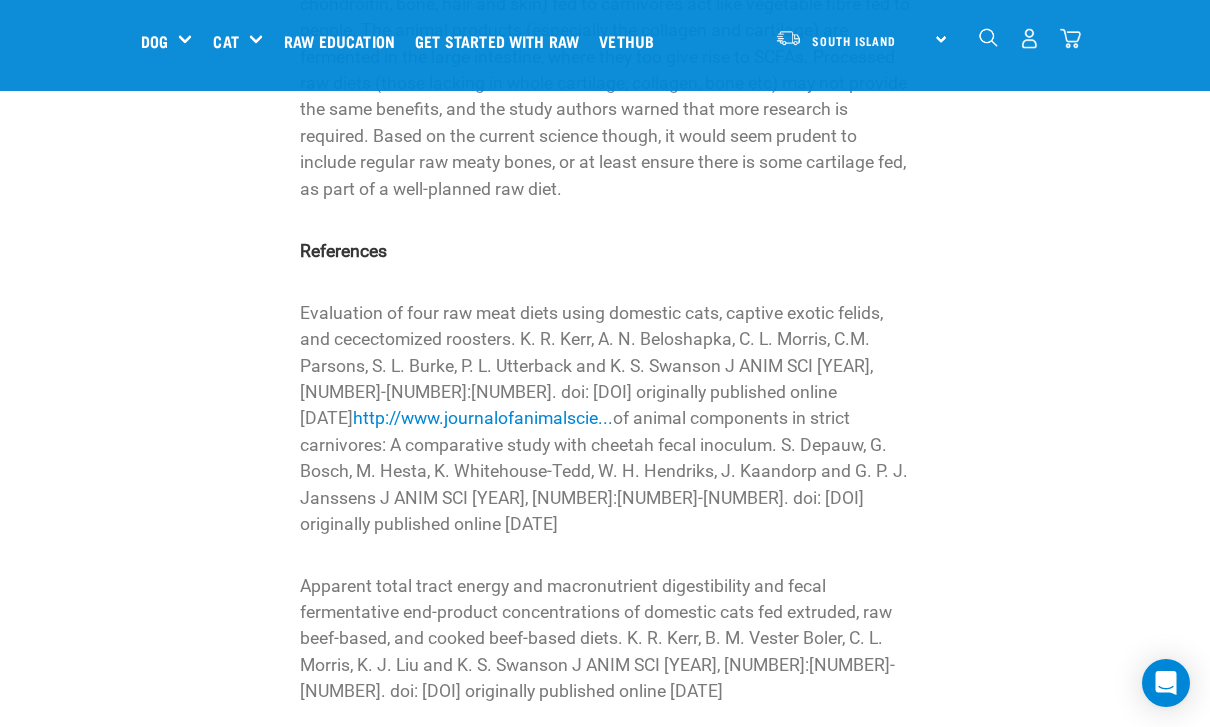 click on "DIETARY FIBRE
People are encouraged to include dietary fibre in their diets to promote gut health. Dietary fibre resists digestion in the small intestine, and makes it through to the large intestine intact, where it is fermented by microbes to give rise to SCFAs (short chain fatty acids, such as butyrate, acetate and propionate), and gases. SCFAs are beneficial for the cells lining our gut, and thus promote gut health. There is debate over what the optimal amount of dietary fibre is for people, and concern that excessive amounts, or supplemental forms could have detrimental effects. In general, a diet with plenty of vegetables - a natural source of fibre - correlates with better health outcomes for people.
Working off the assumption that fibre is good for human health, people often add vegetables to their dog or cat's diet. But does it make sense that a carnivore requires vegetable fibre to support gut health?
References" at bounding box center (605, 71) 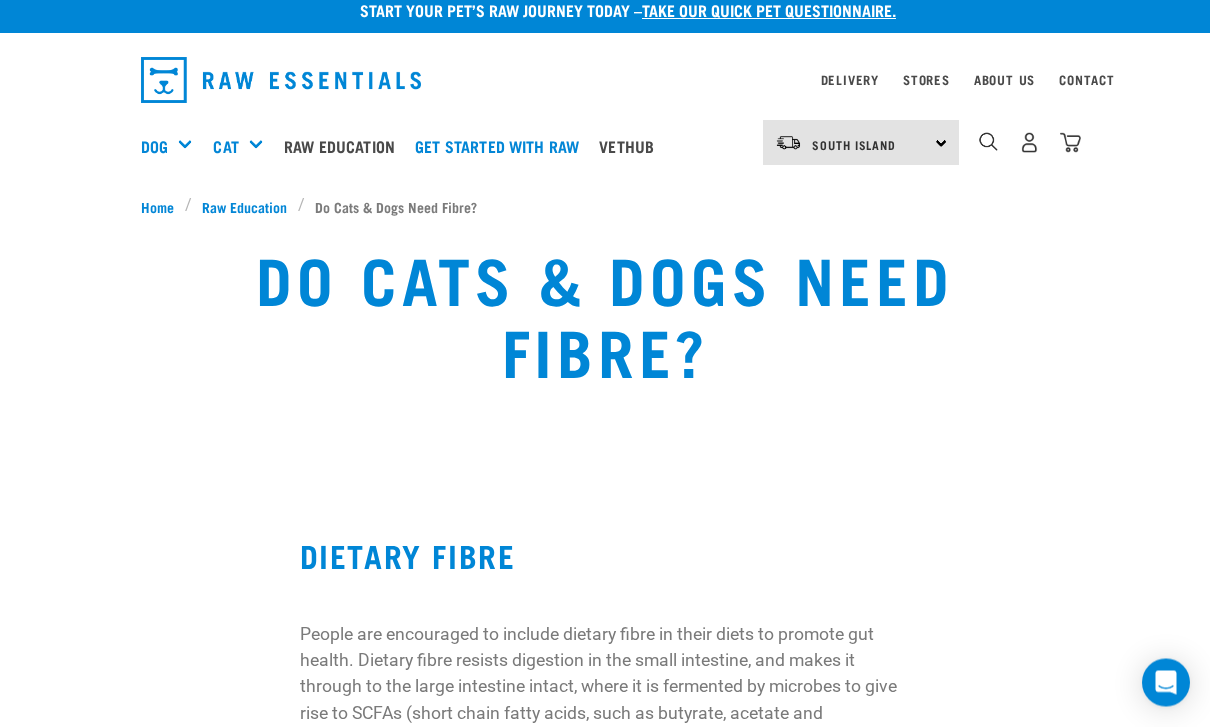 scroll, scrollTop: 0, scrollLeft: 0, axis: both 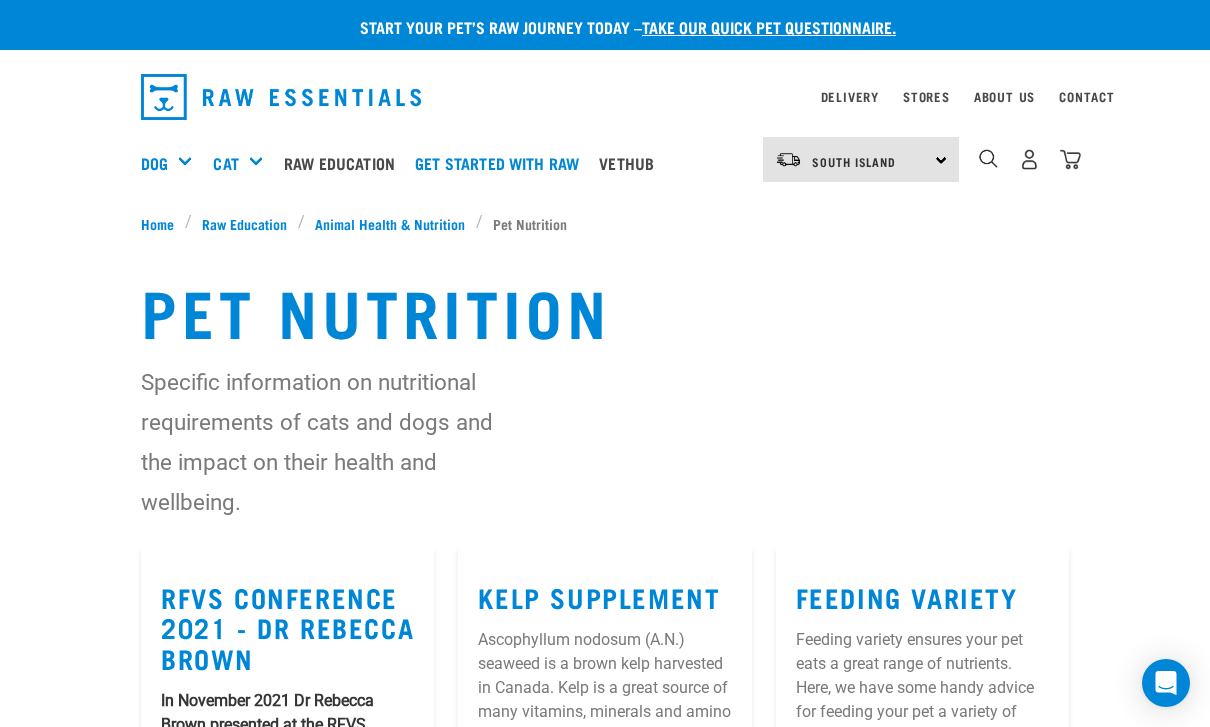 click on "Raw Education" at bounding box center [244, 223] 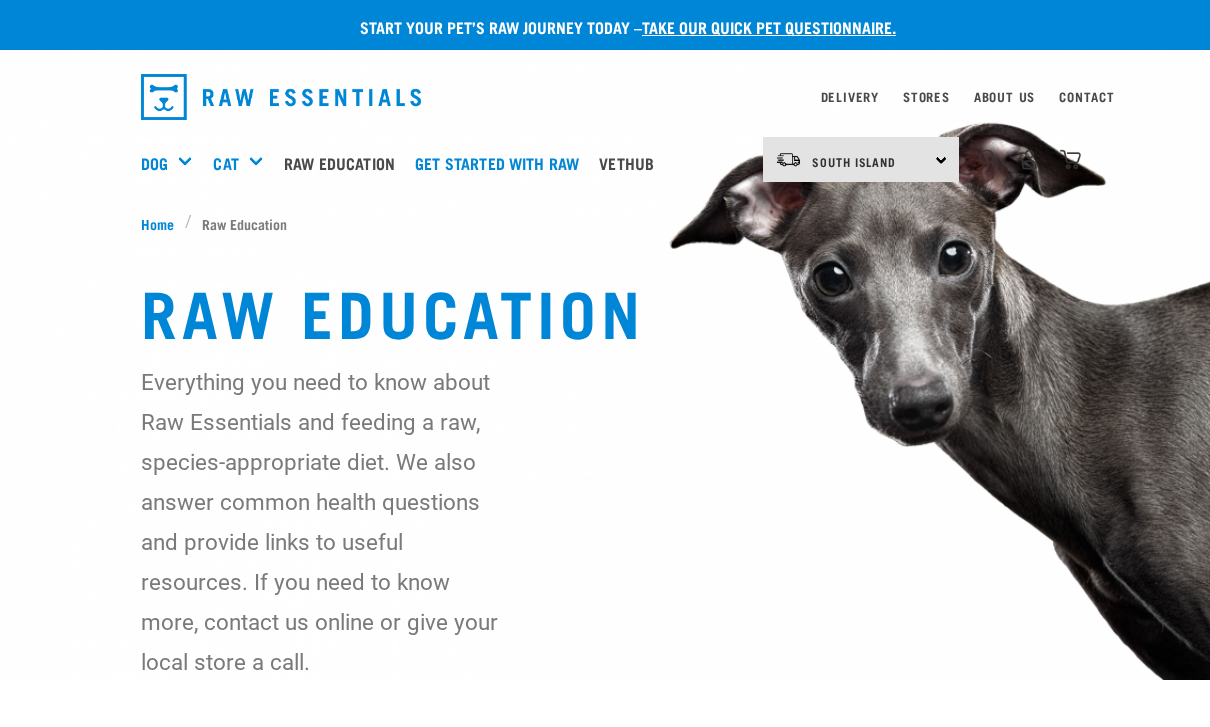 scroll, scrollTop: 0, scrollLeft: 0, axis: both 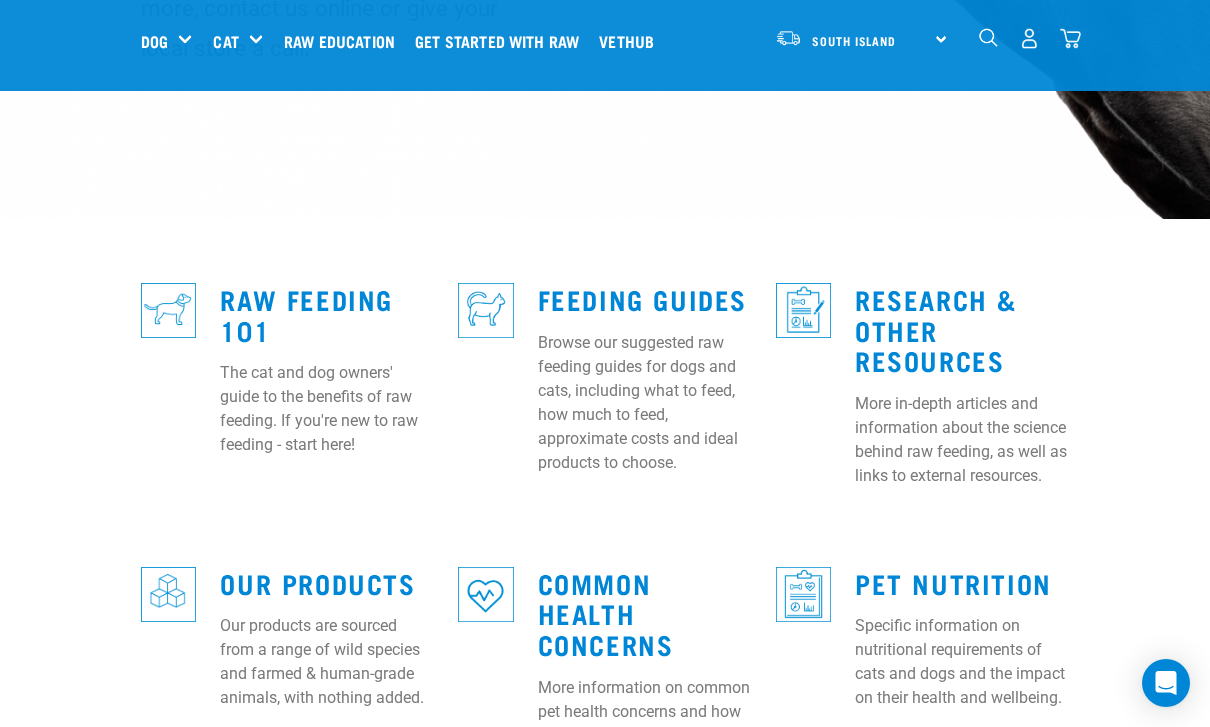 click on "Raw Feeding 101" at bounding box center [306, 314] 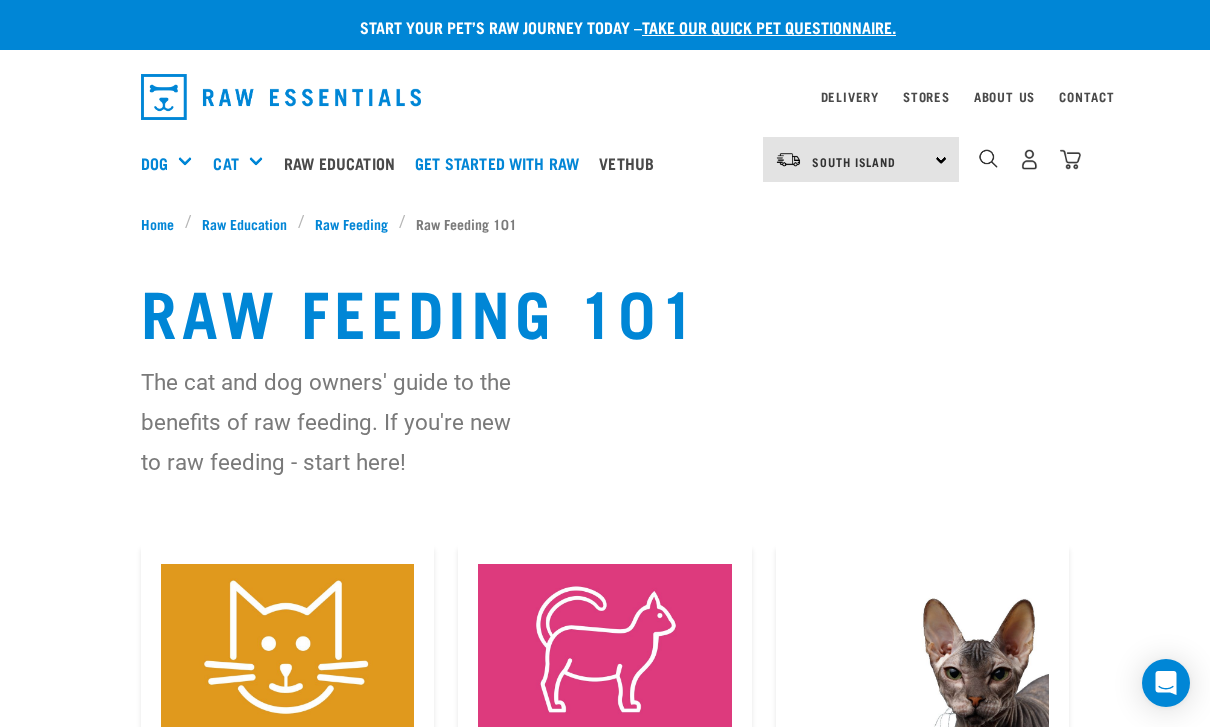scroll, scrollTop: 0, scrollLeft: 0, axis: both 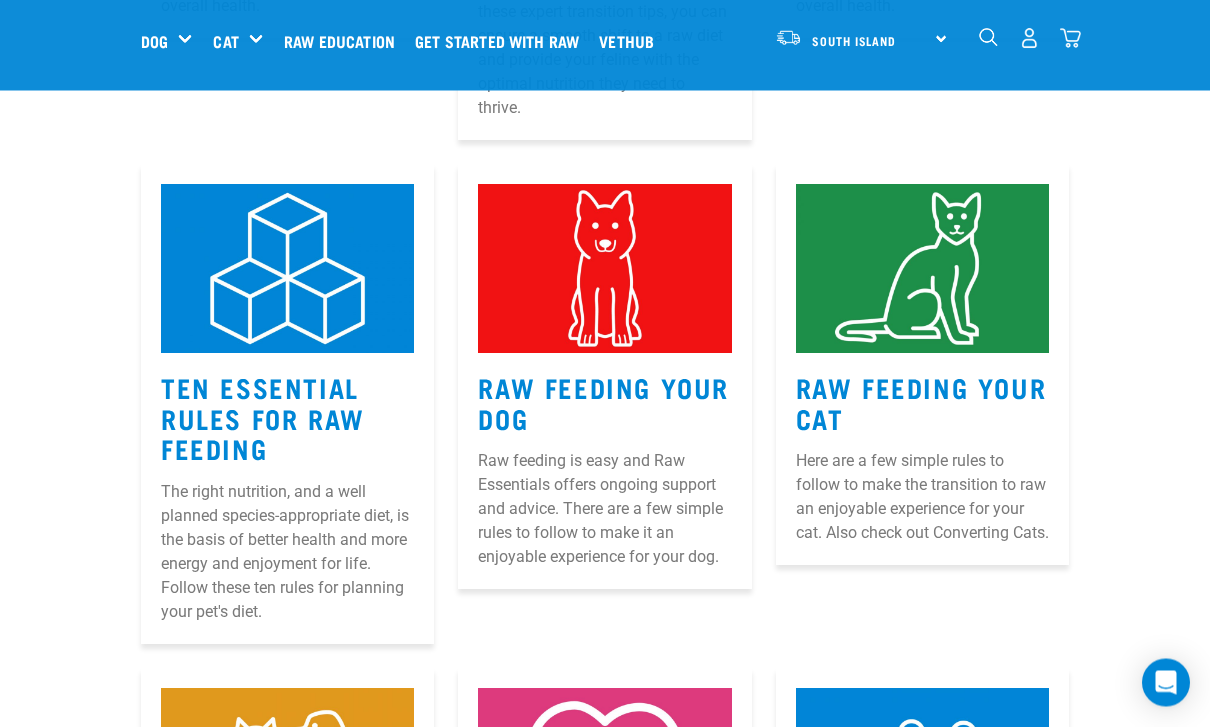 click on "Raw Feeding Your Dog" at bounding box center [603, 403] 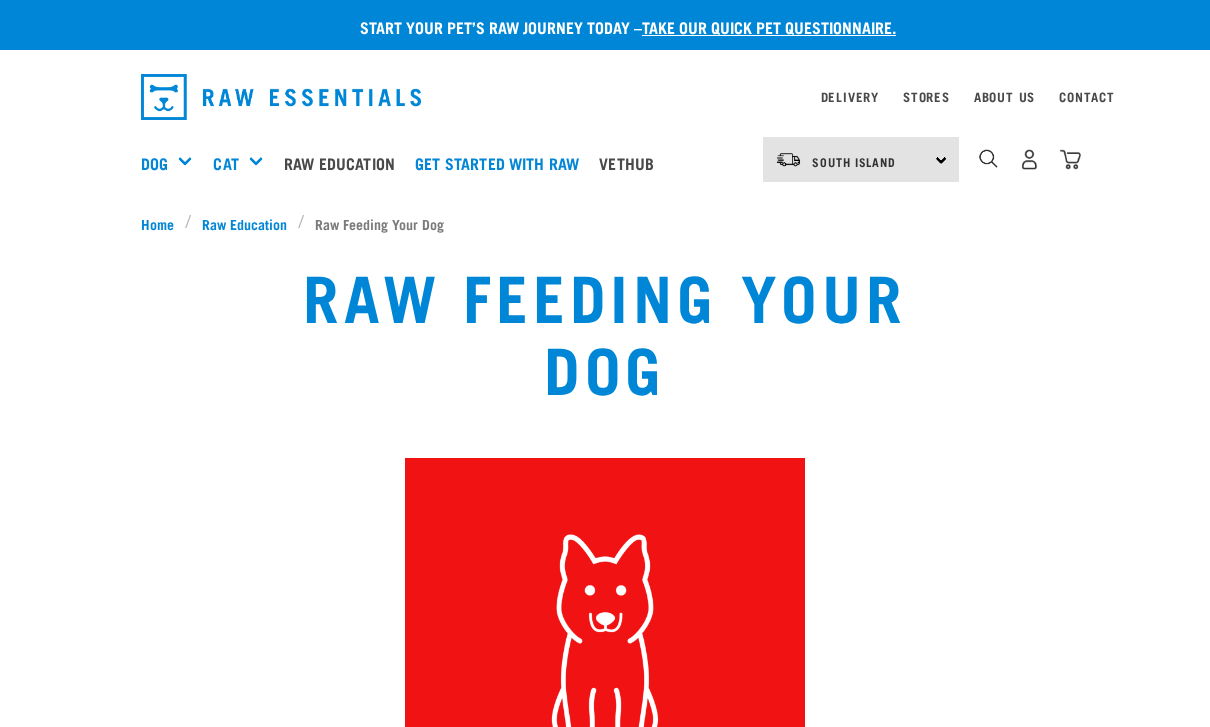 scroll, scrollTop: 0, scrollLeft: 0, axis: both 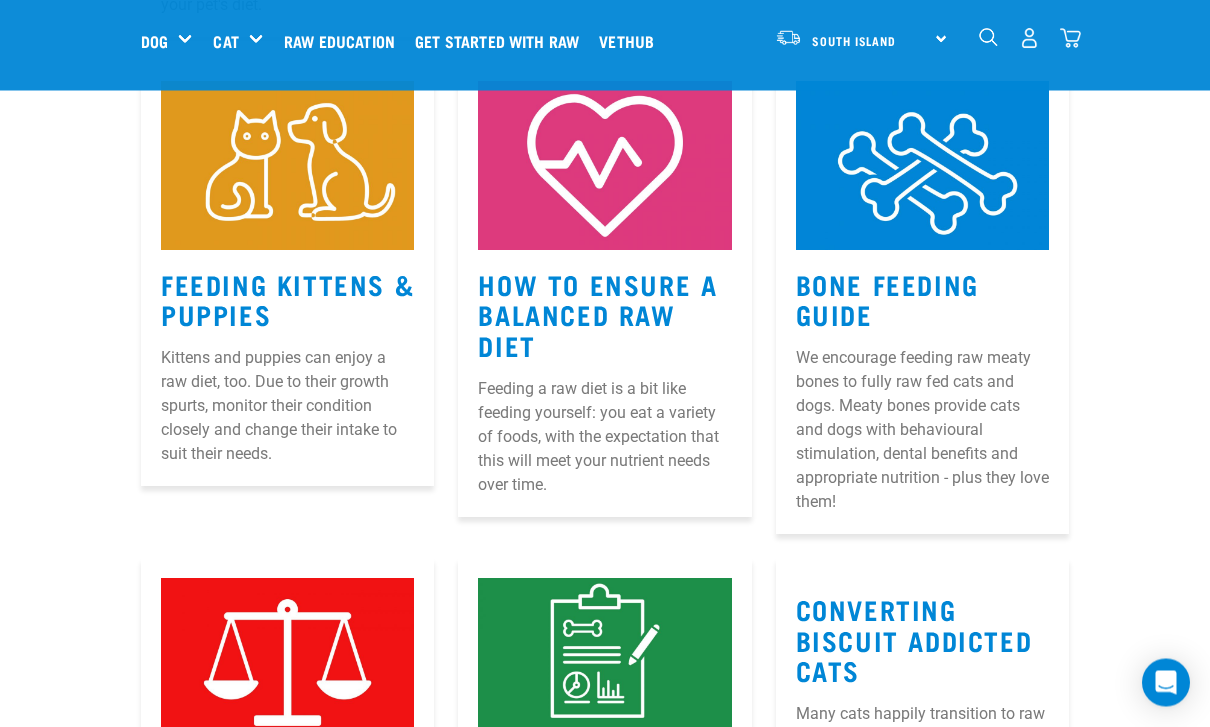 click on "How to Ensure a Balanced Raw Diet" at bounding box center (597, 315) 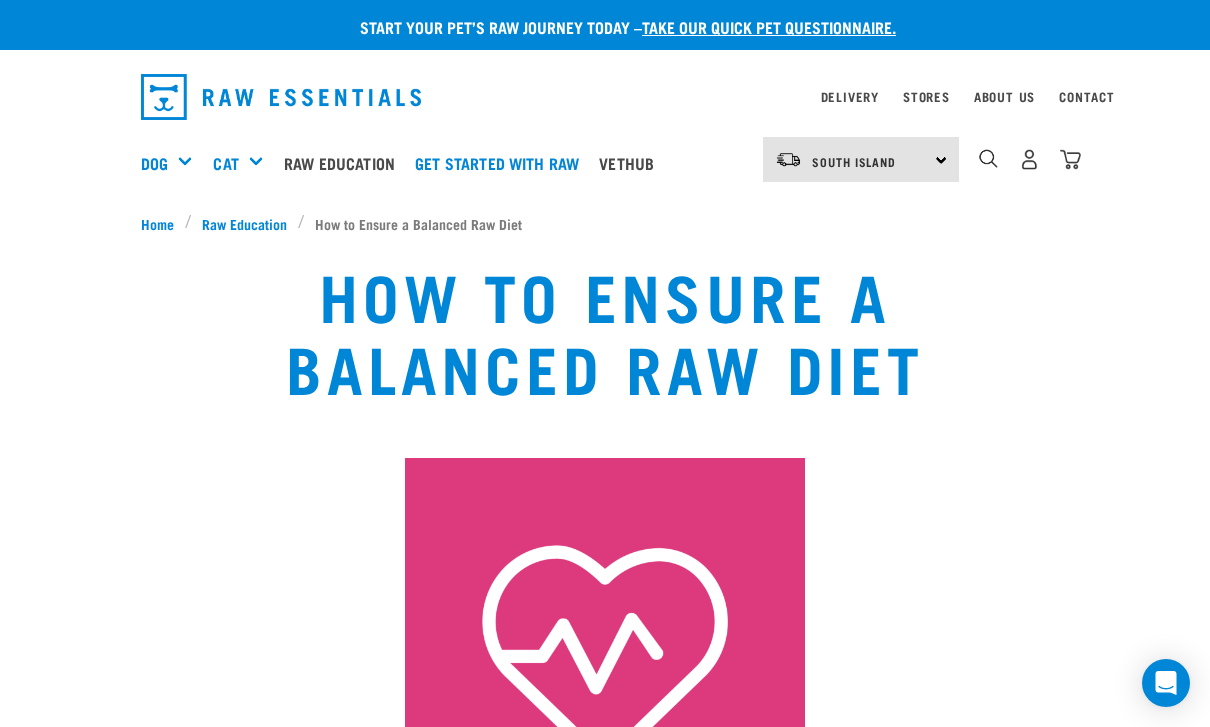 scroll, scrollTop: 0, scrollLeft: 0, axis: both 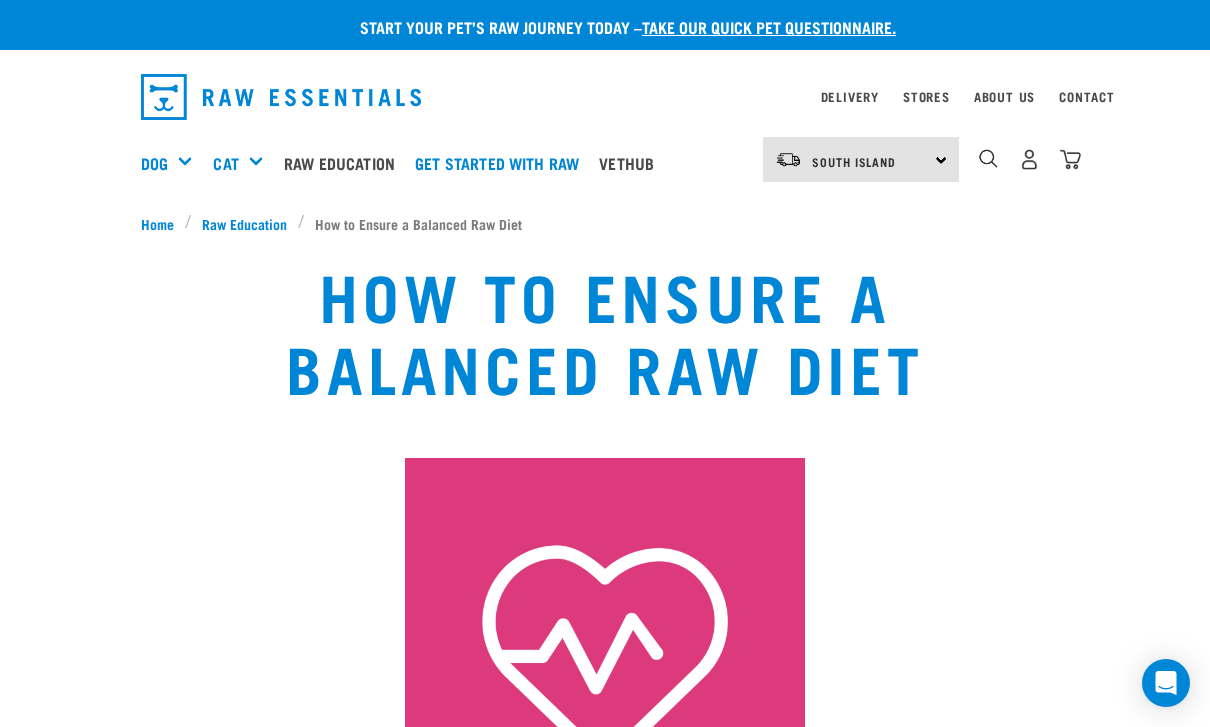 click on "Shop All Dog" at bounding box center (0, 0) 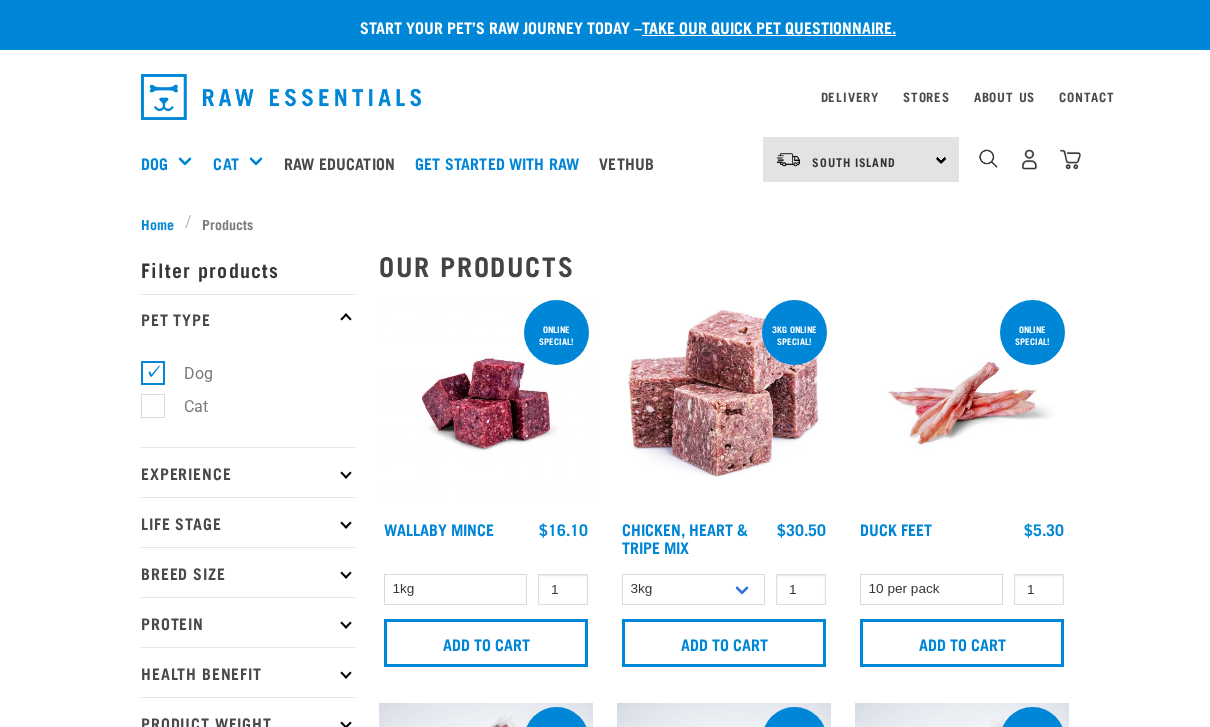 scroll, scrollTop: 0, scrollLeft: 0, axis: both 